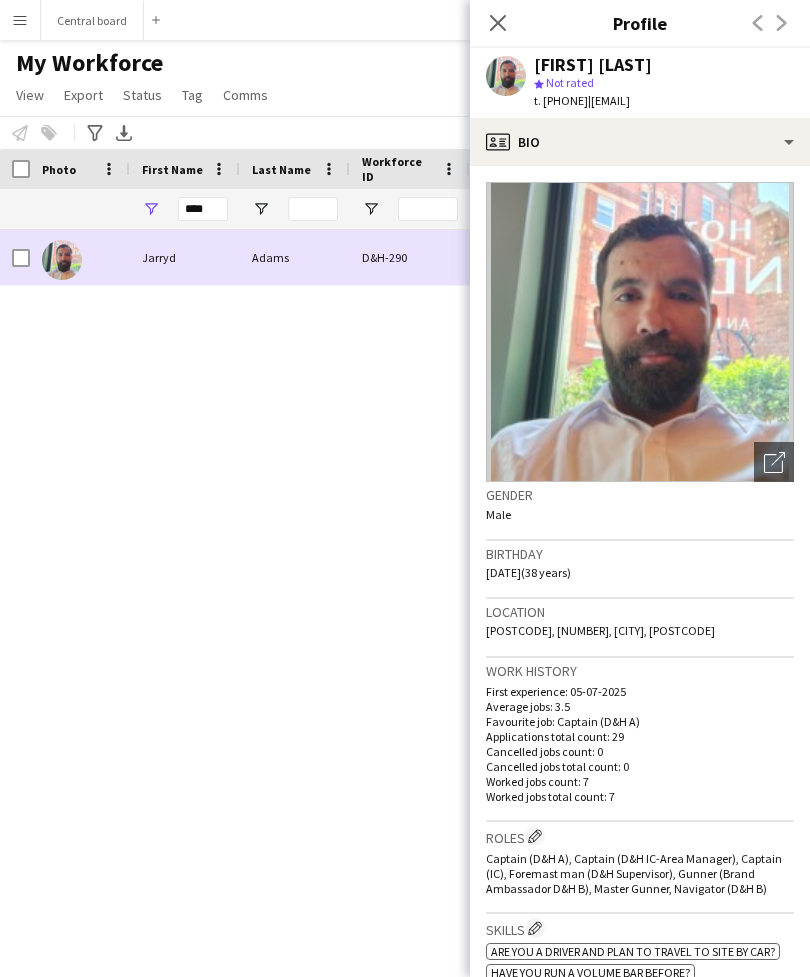 scroll, scrollTop: 64, scrollLeft: 0, axis: vertical 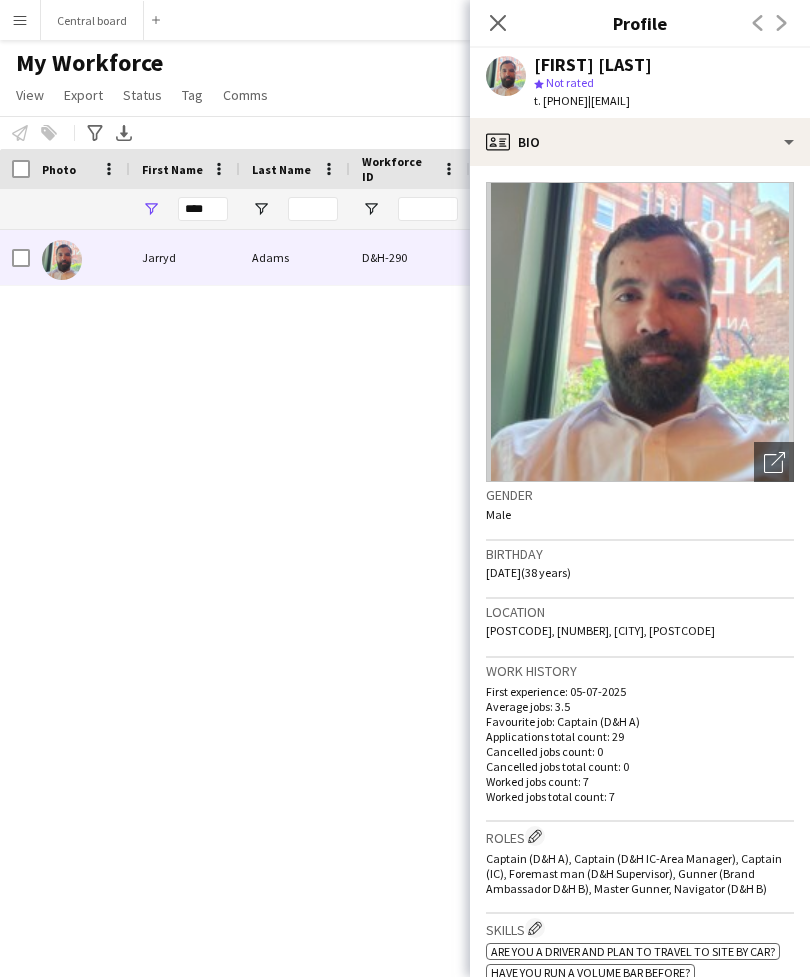 click on "Close pop-in" 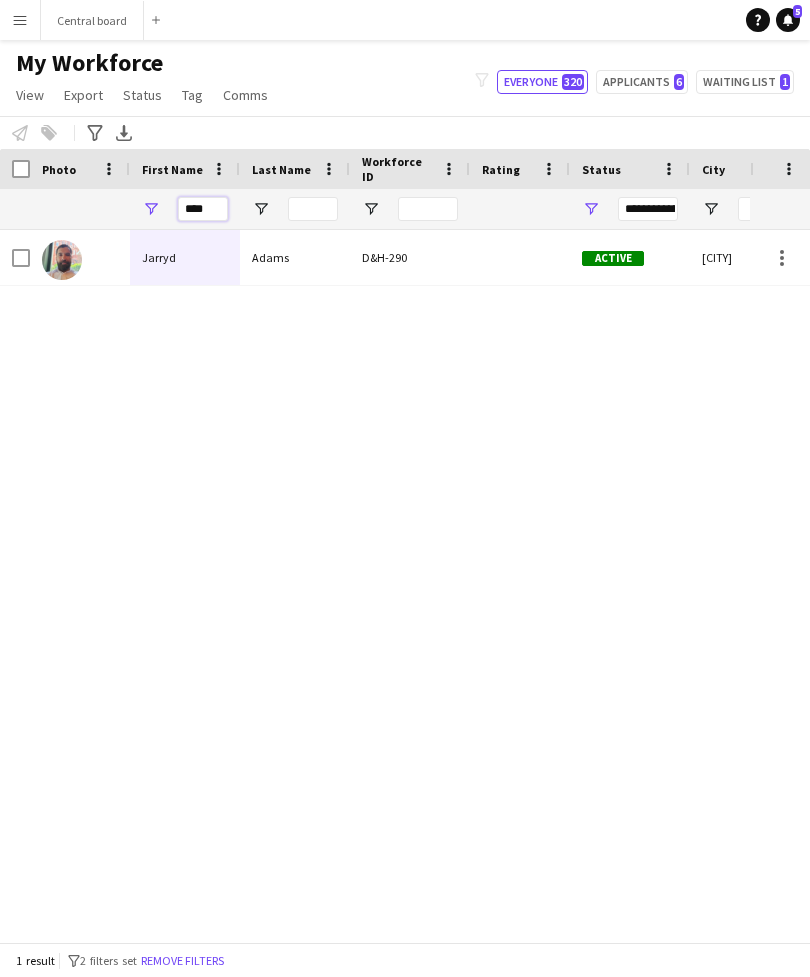 click on "****" at bounding box center (203, 209) 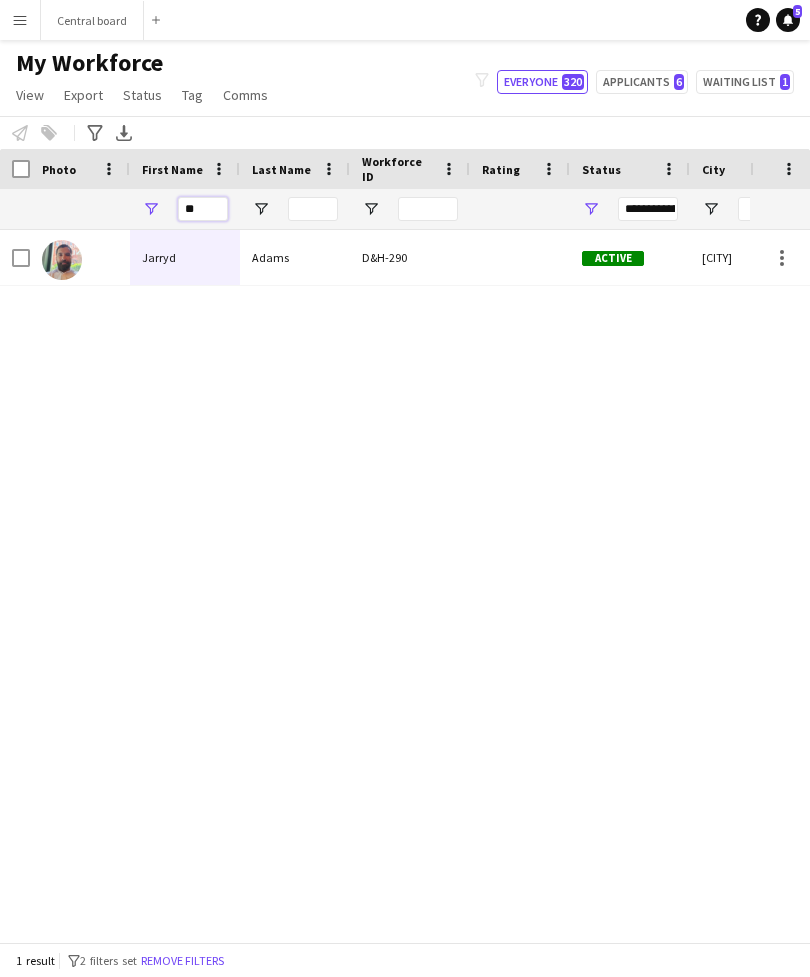 type on "*" 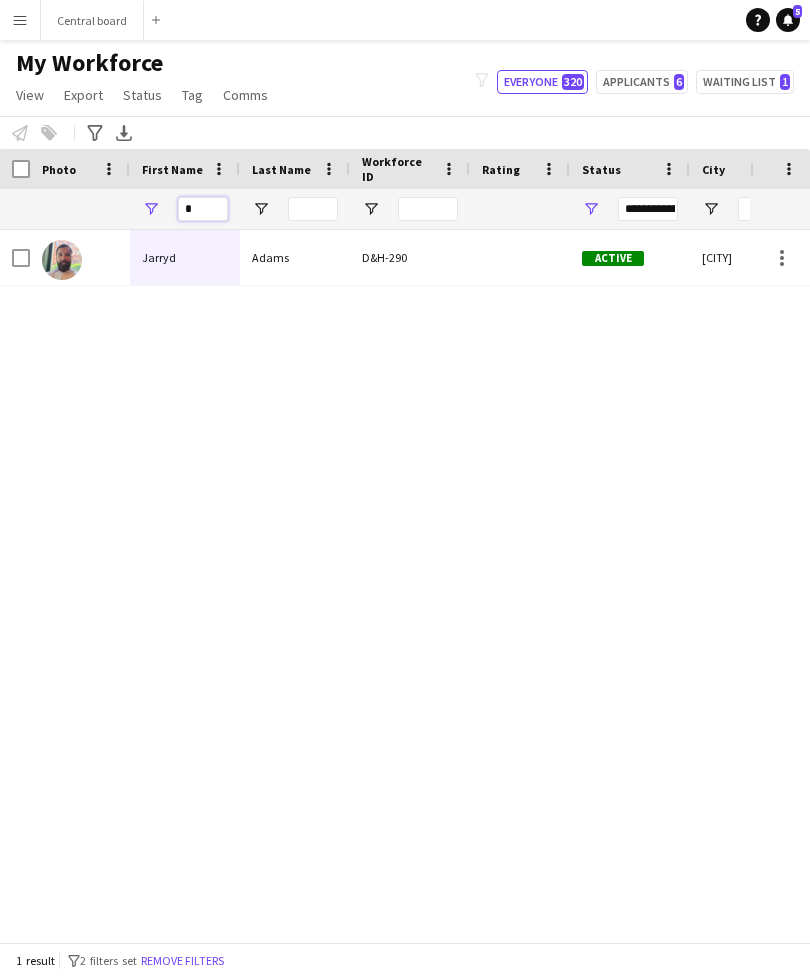 type 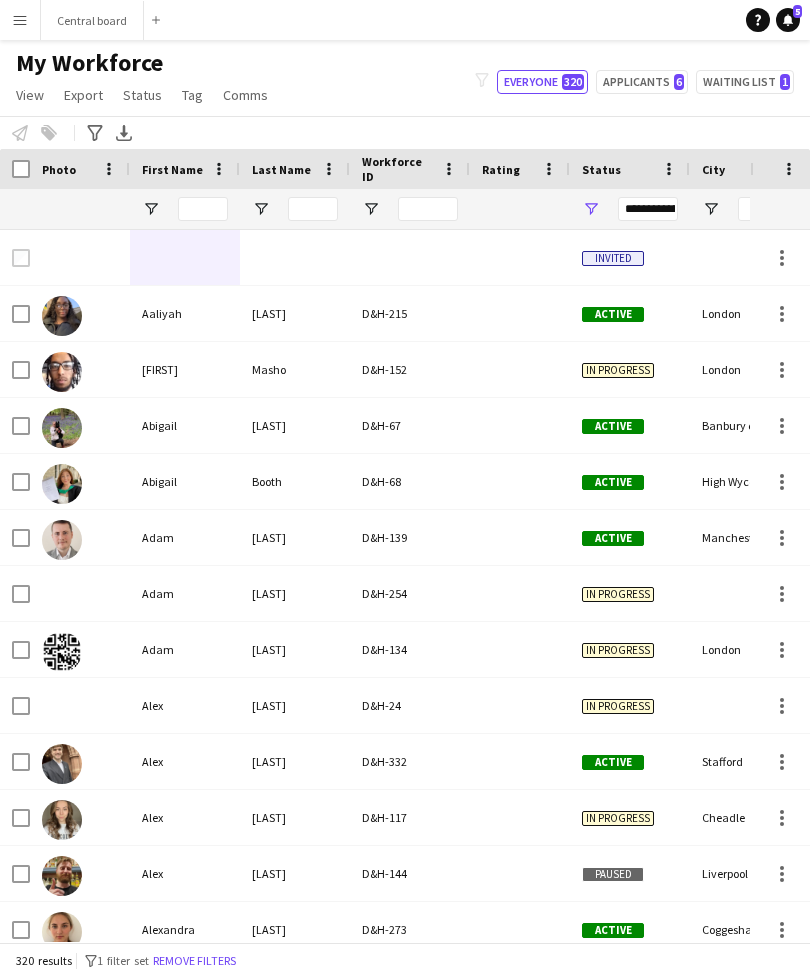 click on "Central board
Close" at bounding box center [92, 20] 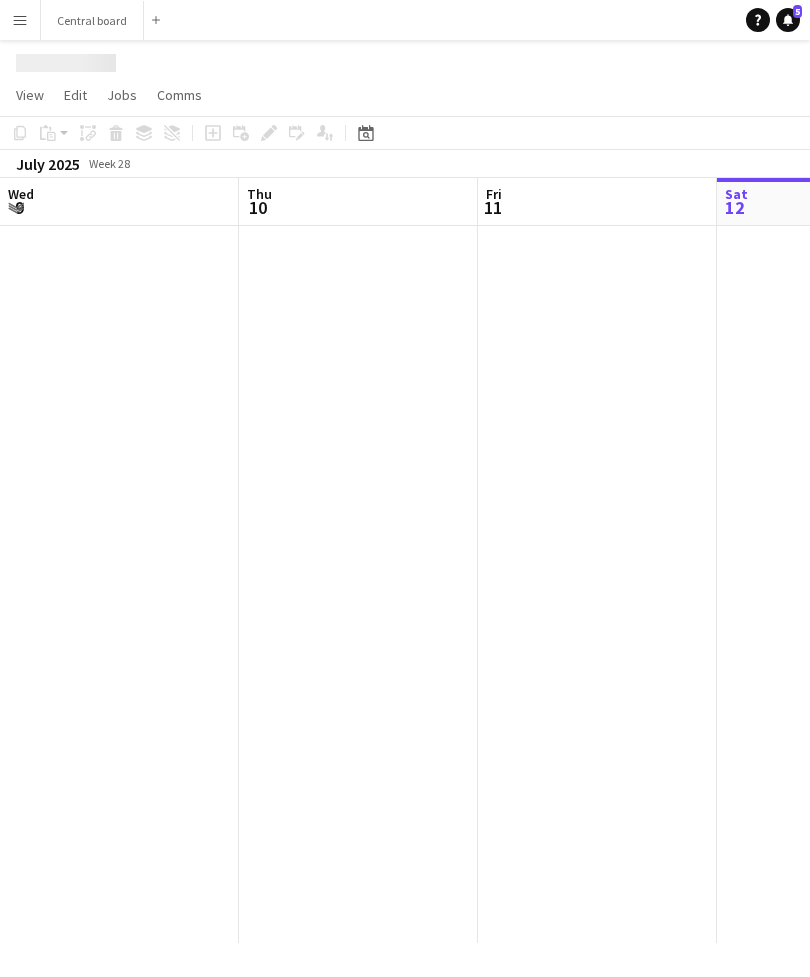 scroll, scrollTop: 0, scrollLeft: 0, axis: both 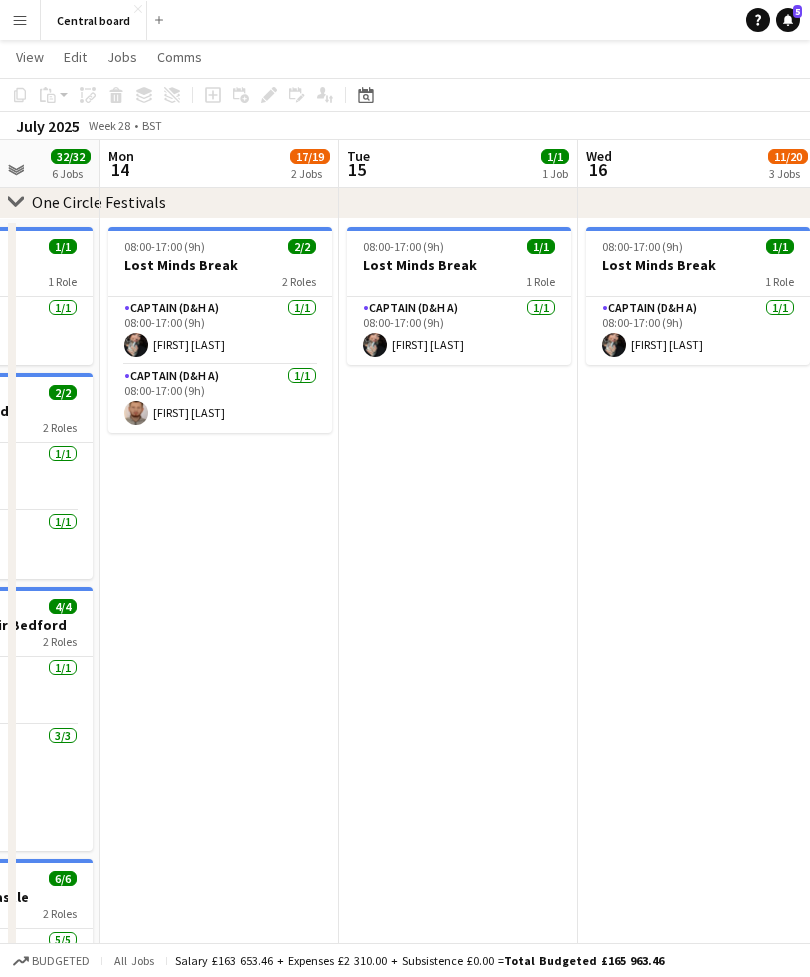 click on "Menu" at bounding box center (20, 20) 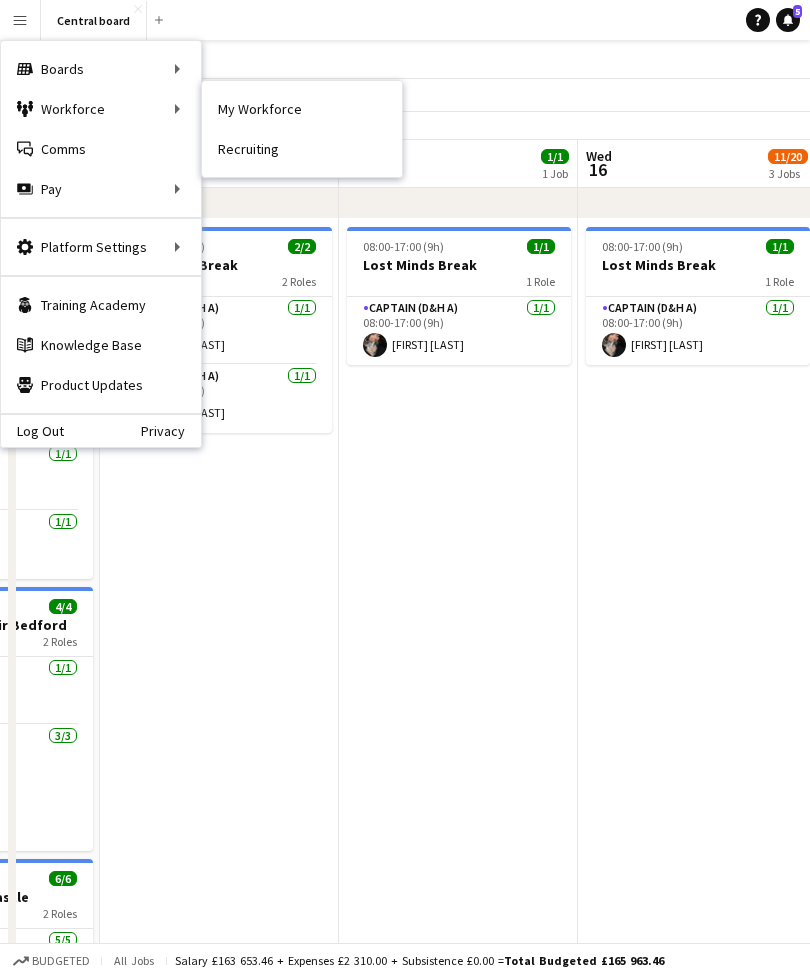 click on "My Workforce" at bounding box center (302, 109) 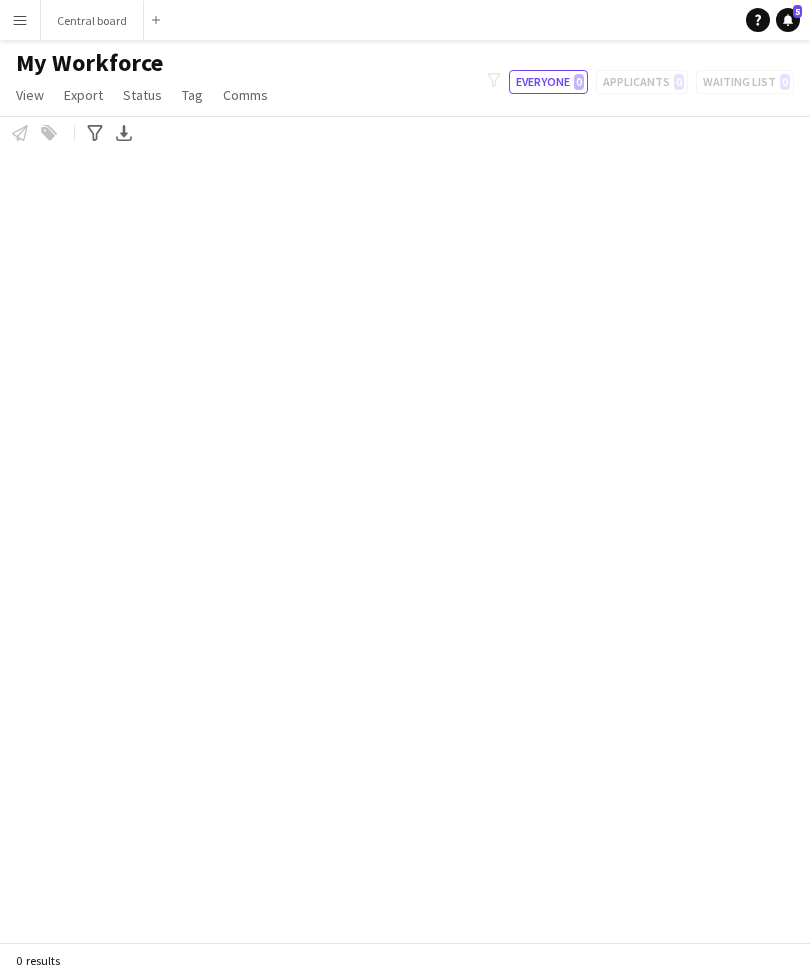 scroll, scrollTop: 0, scrollLeft: 0, axis: both 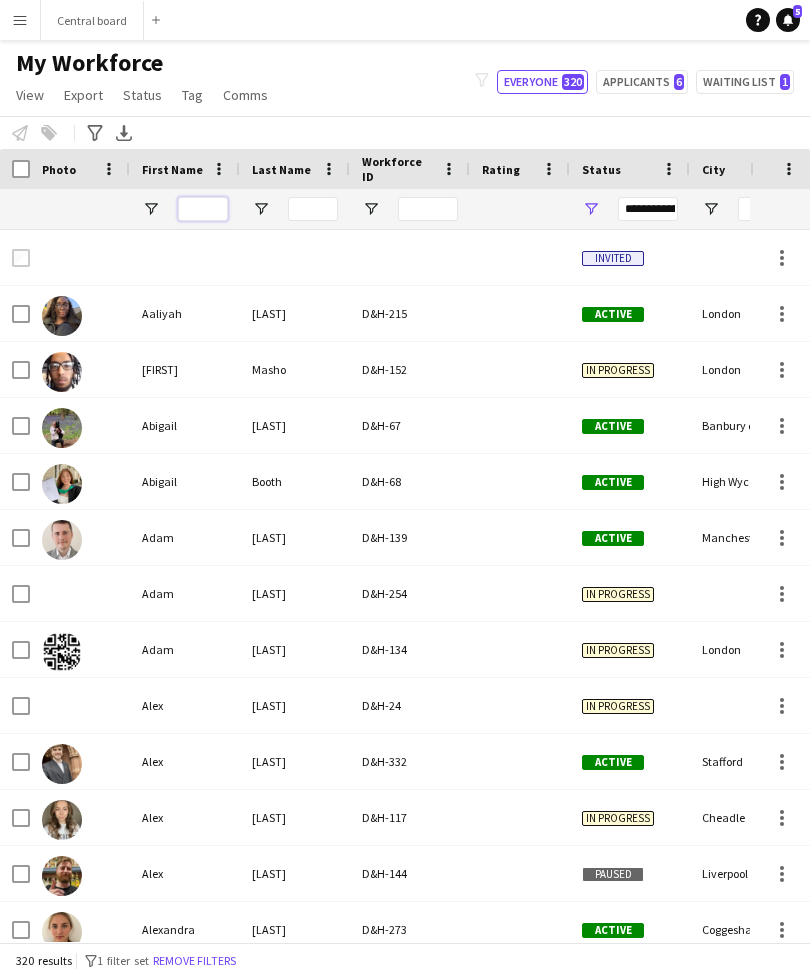 click at bounding box center [203, 209] 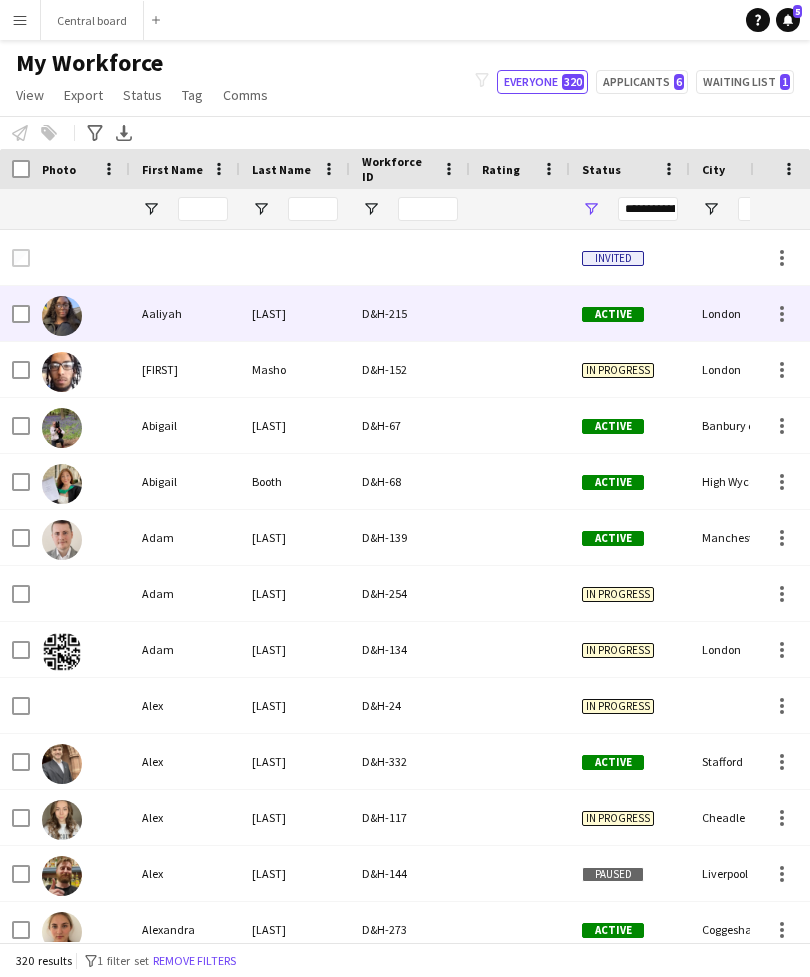 click on "[LAST]" at bounding box center (295, 313) 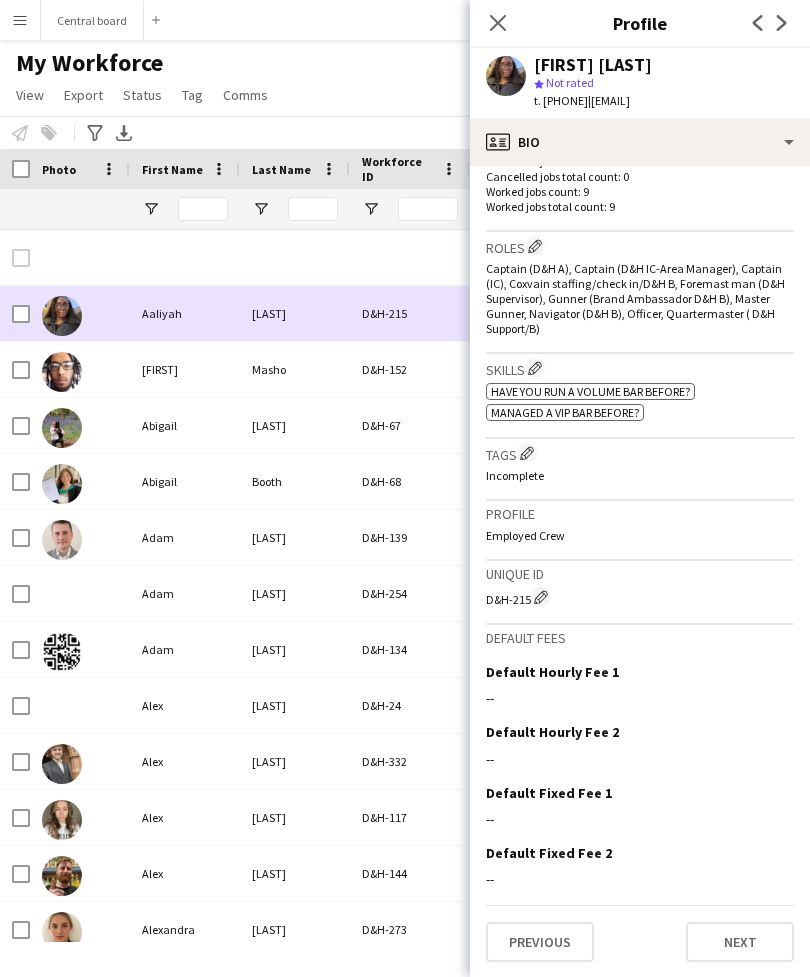 scroll, scrollTop: 589, scrollLeft: 0, axis: vertical 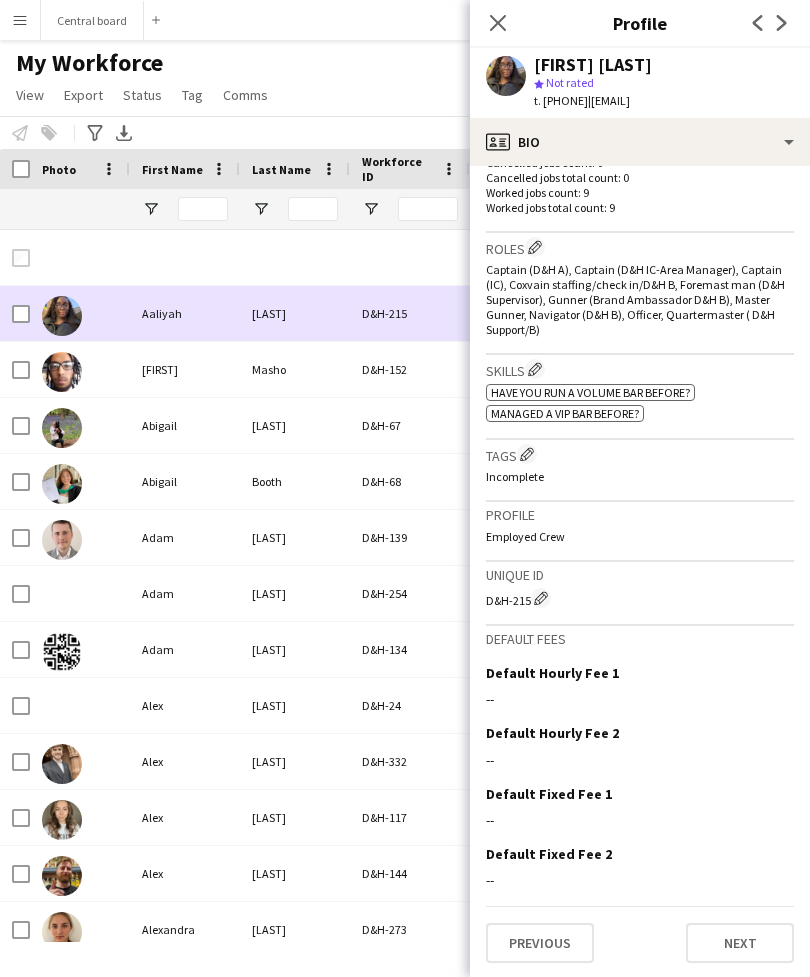 click on "Previous" 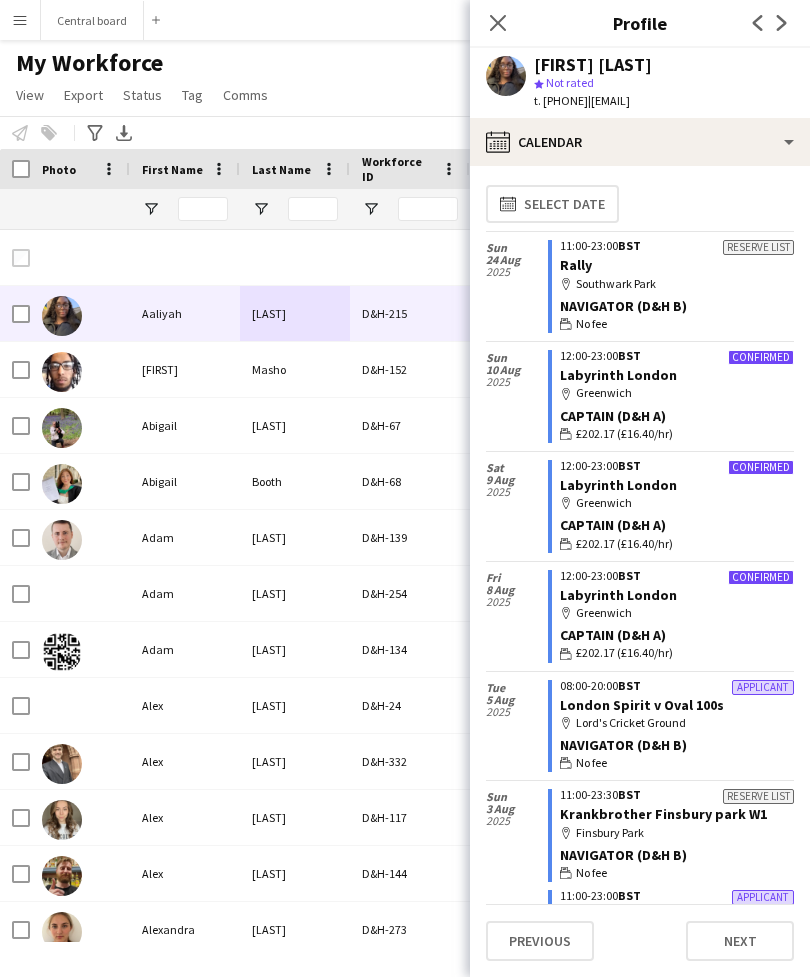 scroll, scrollTop: 7, scrollLeft: 0, axis: vertical 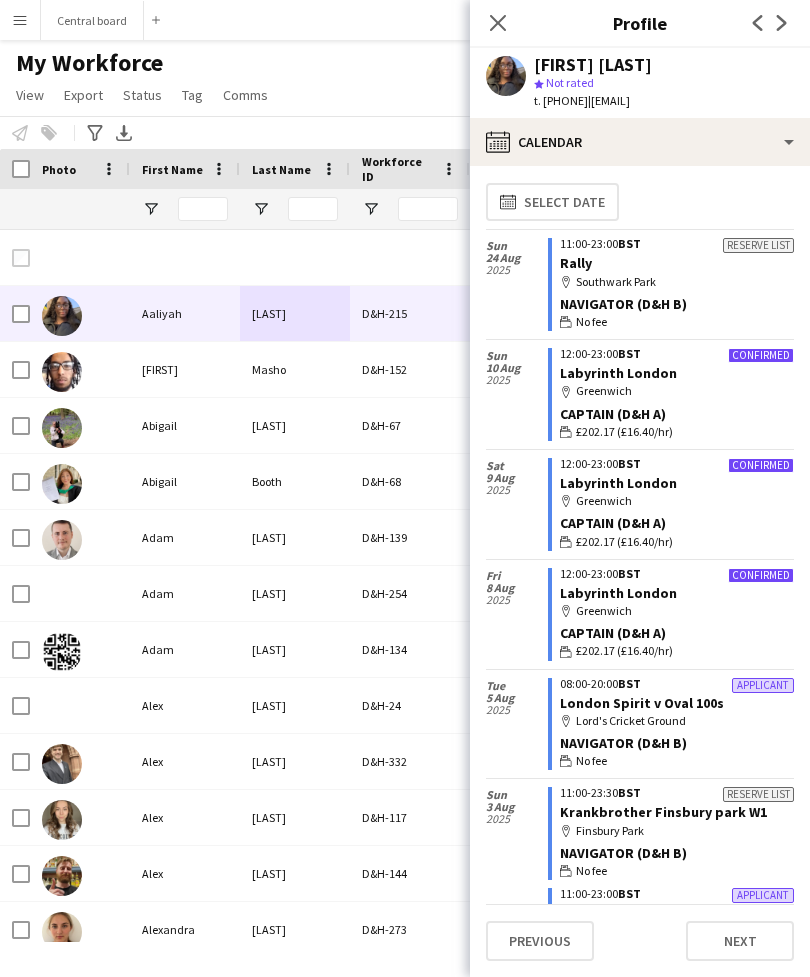 click on "Central board
Close" at bounding box center [92, 20] 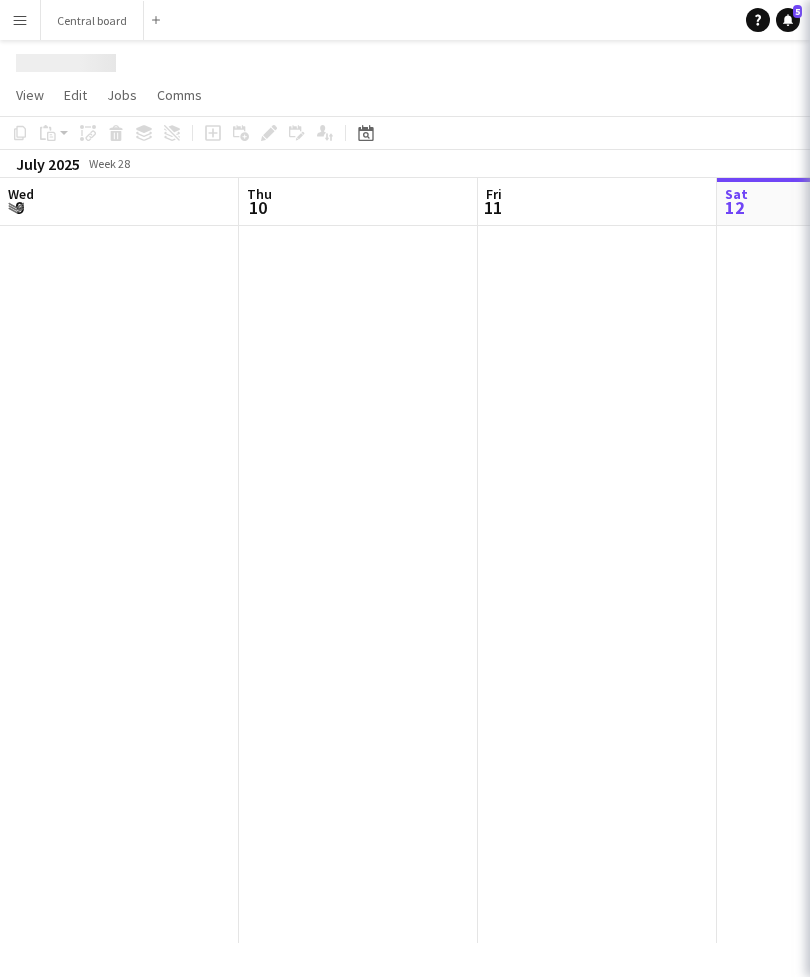 scroll, scrollTop: 0, scrollLeft: 0, axis: both 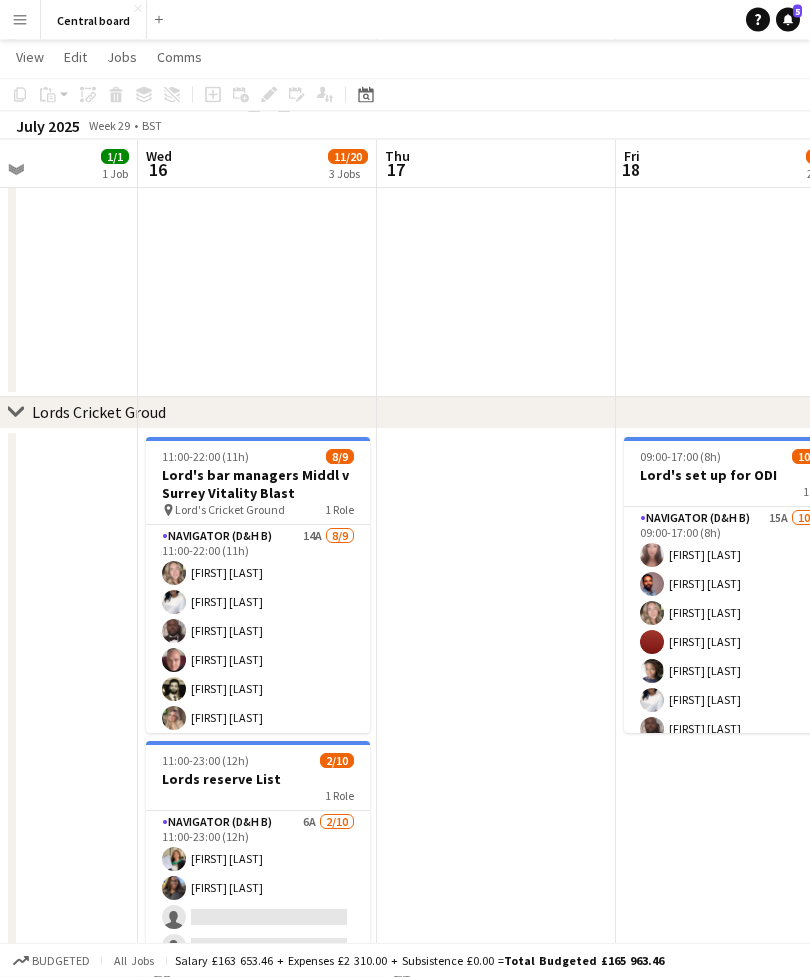 click on "Navigator (D&H B)   6A   2/10   11:00-23:00 (12h)
[FIRST] [LAST] [FIRST] [LAST]
single-neutral-actions
single-neutral-actions
single-neutral-actions
single-neutral-actions
single-neutral-actions
single-neutral-actions
single-neutral-actions
single-neutral-actions
single-neutral-actions" at bounding box center [258, 976] 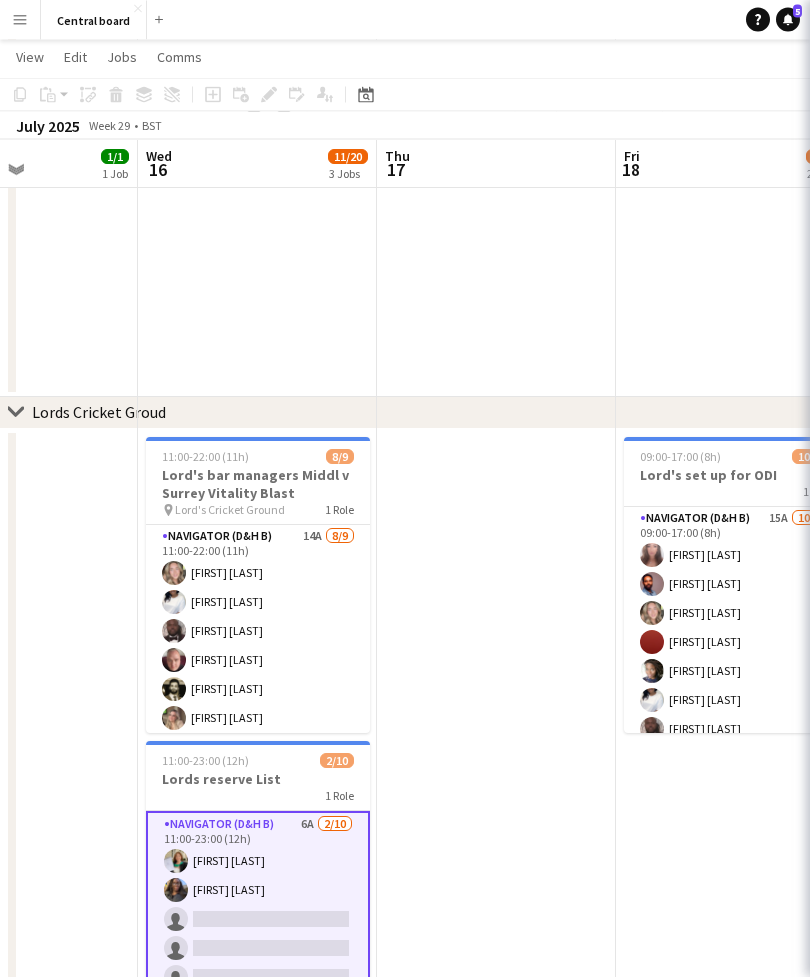 scroll, scrollTop: 2476, scrollLeft: 0, axis: vertical 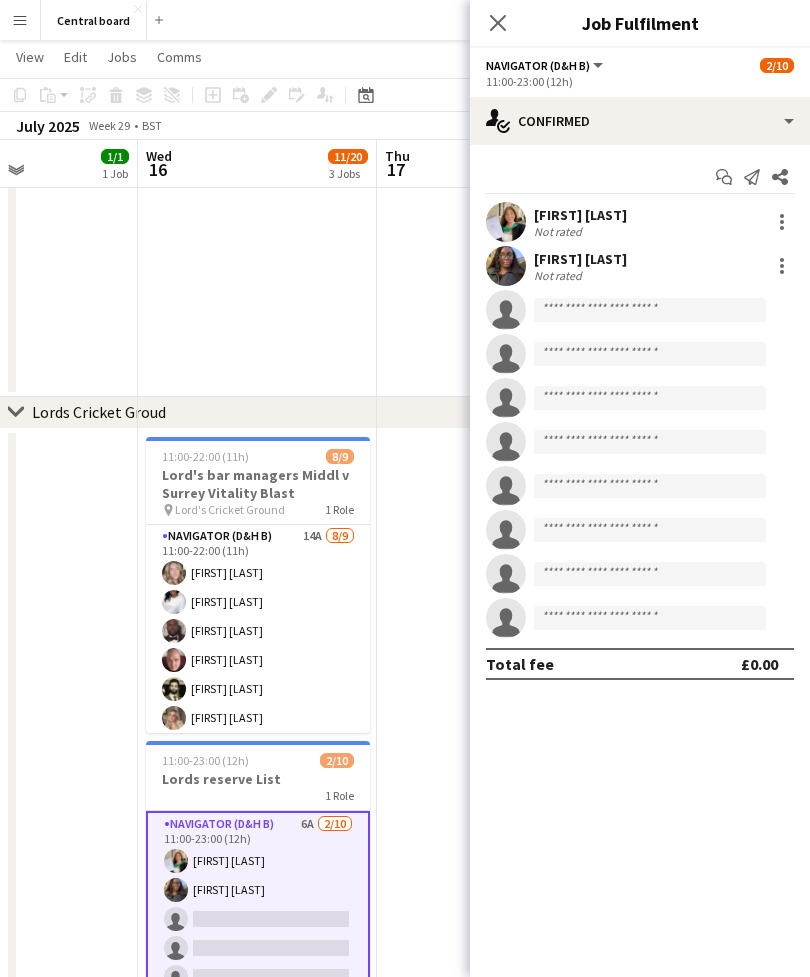click at bounding box center (782, 266) 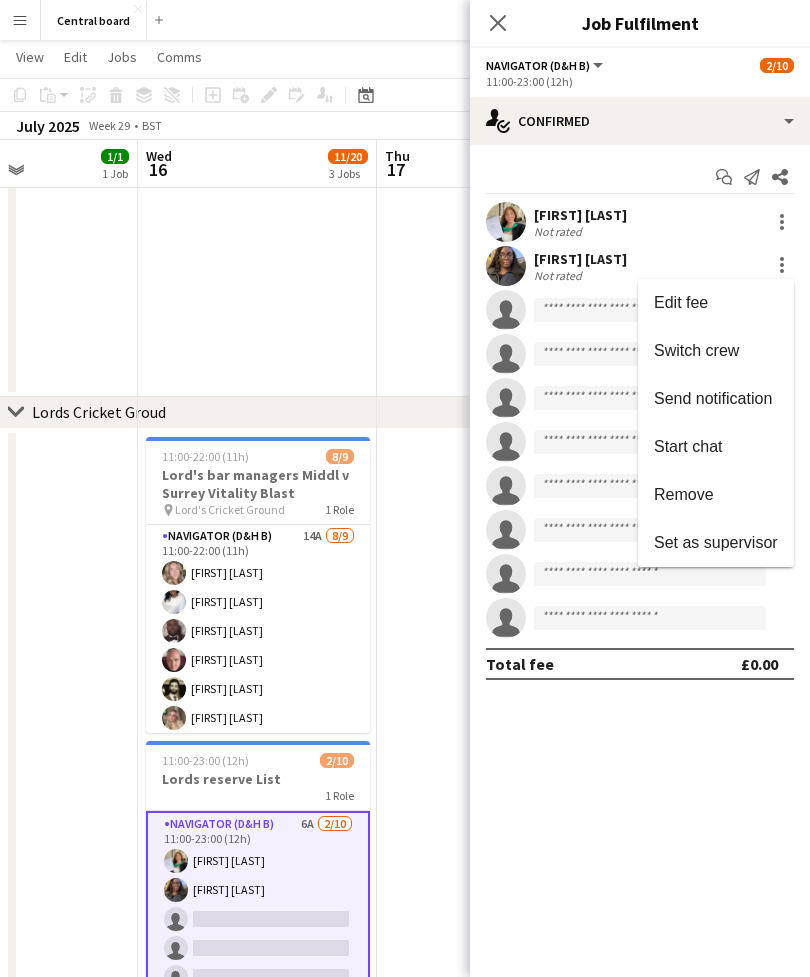click on "Remove" at bounding box center [684, 494] 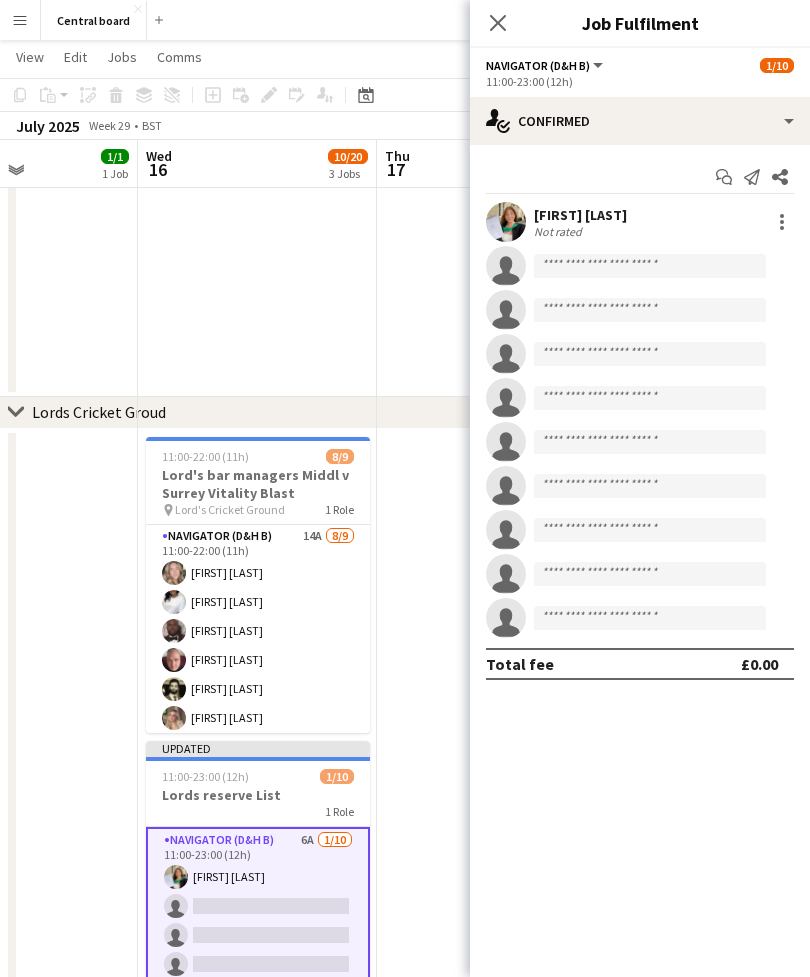 click at bounding box center [496, 753] 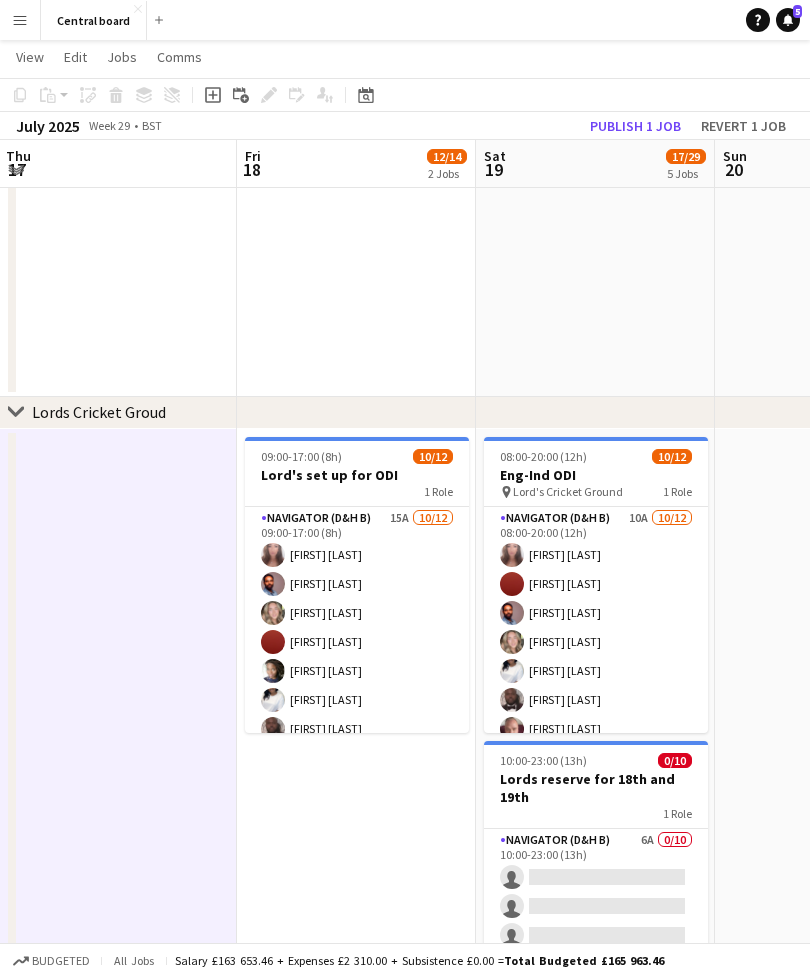 scroll, scrollTop: 0, scrollLeft: 607, axis: horizontal 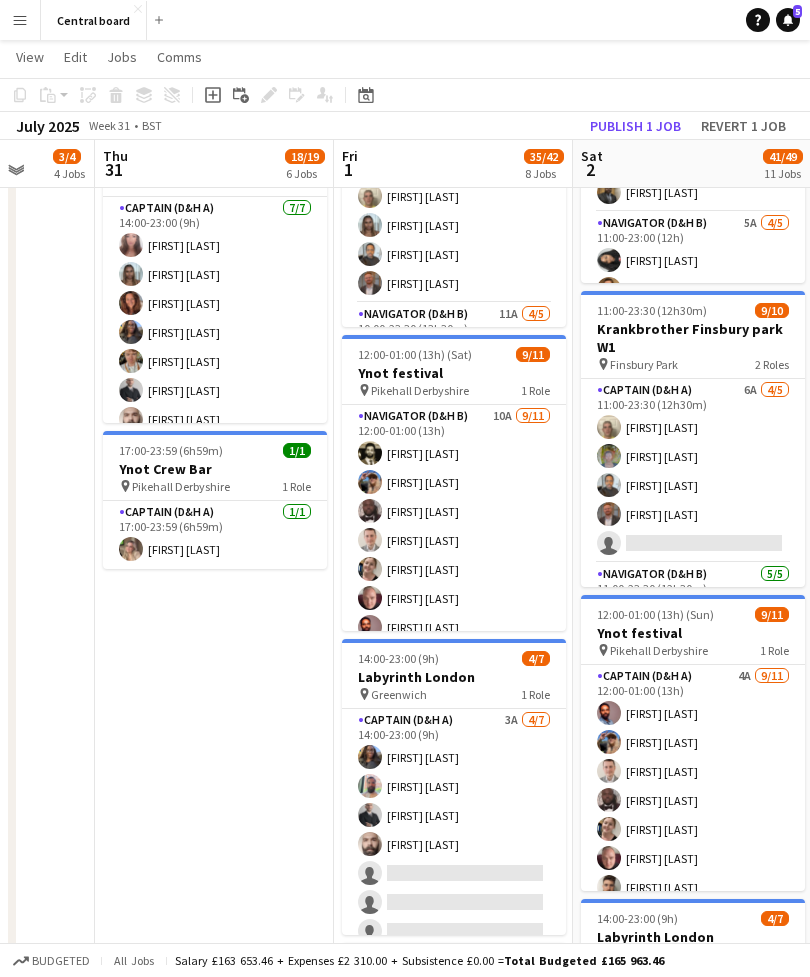 click on "Captain (D&H A)   3A   4/7   14:00-23:00 (9h)
[FIRST] [LAST] [FIRST] [LAST] [FIRST] [LAST] [FIRST] [LAST]
single-neutral-actions
single-neutral-actions
single-neutral-actions" at bounding box center (454, 830) 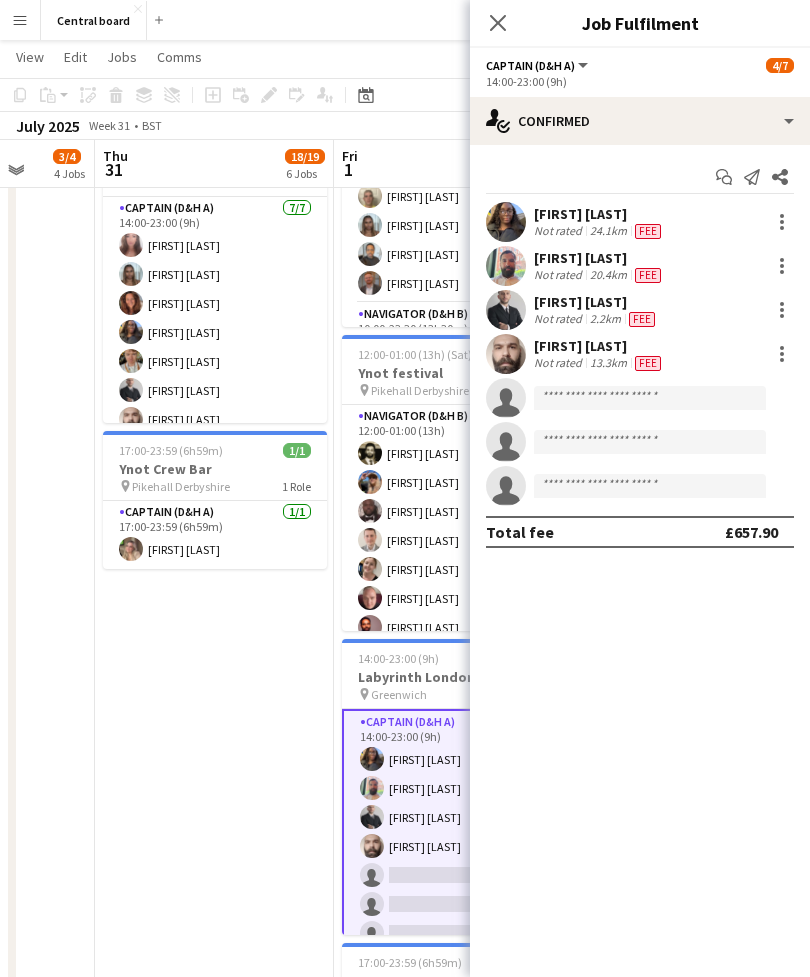 click at bounding box center (782, 222) 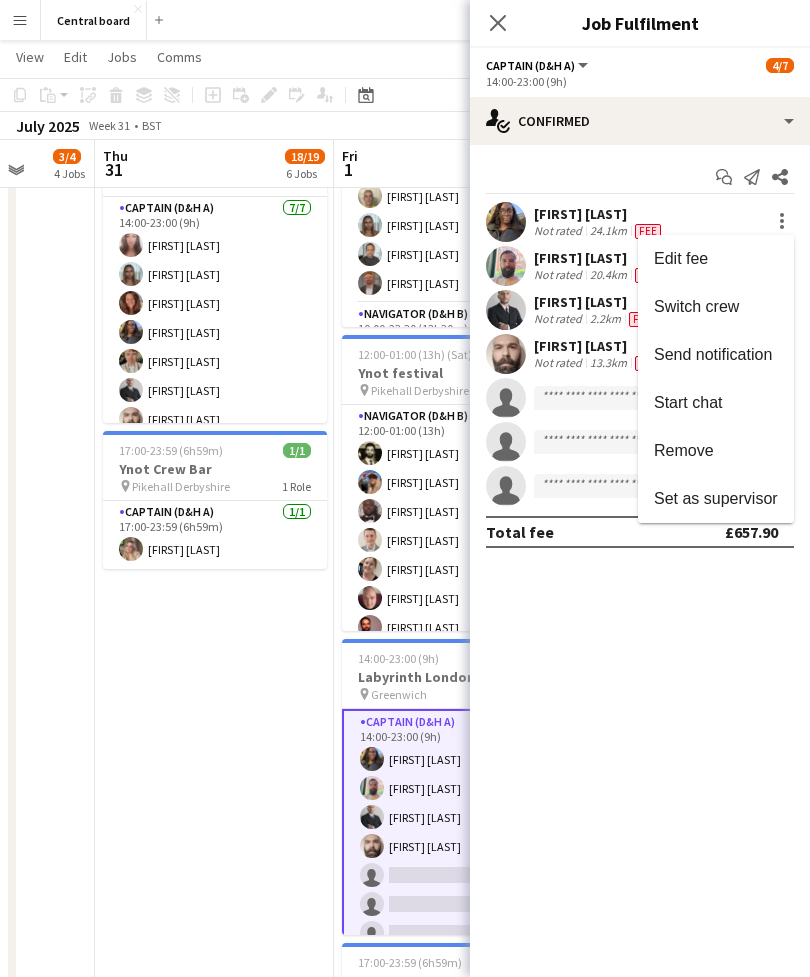 click on "Remove" at bounding box center (716, 451) 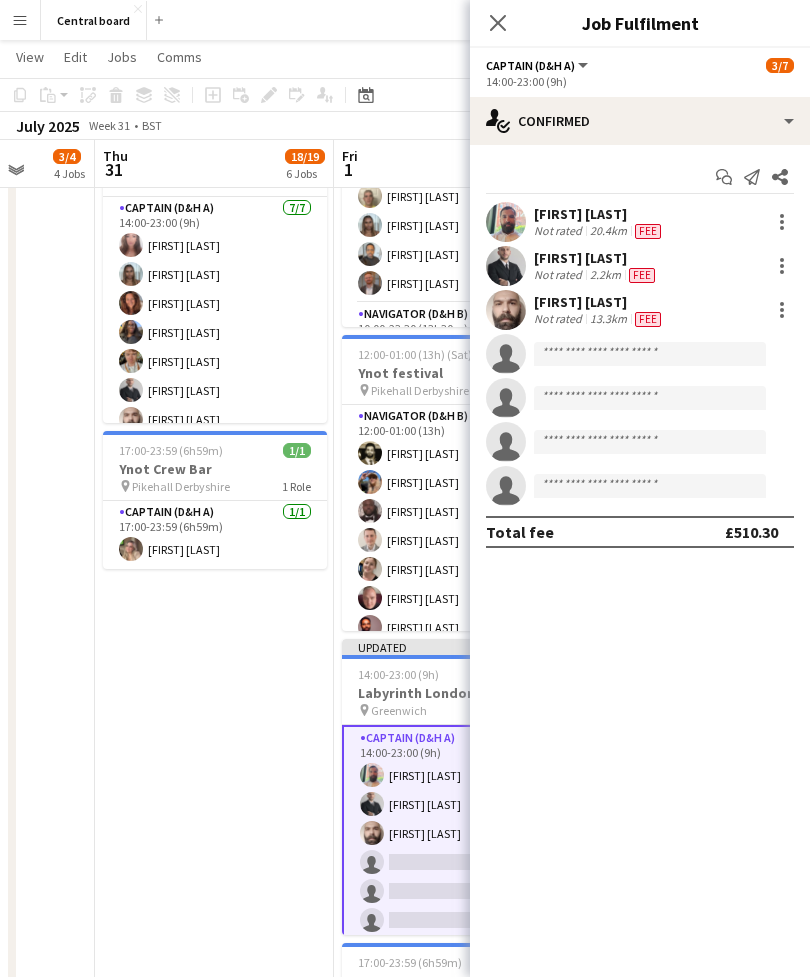click on "08:00-17:00 (9h)    1/1   Ynot Ops   1 Role   Captain (D&H A)   1/1   08:00-17:00 (9h)
[FIRST] [LAST]     10:00-23:00 (13h)    0/1   EPOS assistant for London Event
pin
London   1 Role   Officer   2A   0/1   10:00-23:00 (13h)
single-neutral-actions
12:00-01:00 (13h) (Fri)   8/8   Ynot festival
pin
Pikehall Derbyshire   1 Role   Captain (D&H A)   8/8   12:00-01:00 (13h)
[FIRST] [LAST] [FIRST] [LAST] [FIRST] [LAST] [FIRST] [LAST] [FIRST] [LAST] [FIRST] [LAST] [FIRST] [LAST] [FIRST] [LAST]     14:00-23:00 (9h)    7/7   Labyrinth London
pin
Greenwich   1 Role   Captain (D&H A)   7/7   14:00-23:00 (9h)
[FIRST] [LAST] [FIRST] [LAST] [FIRST] [LAST] [FIRST] [LAST] [FIRST] [LAST] [FIRST] [LAST] [FIRST] [LAST]     17:00-23:59 (6h59m)    1/1   Ynot Crew Bar
pin
Pikehall Derbyshire   1 Role   Captain (D&H A)   1/1   17:00-23:59 (6h59m)" at bounding box center [214, 607] 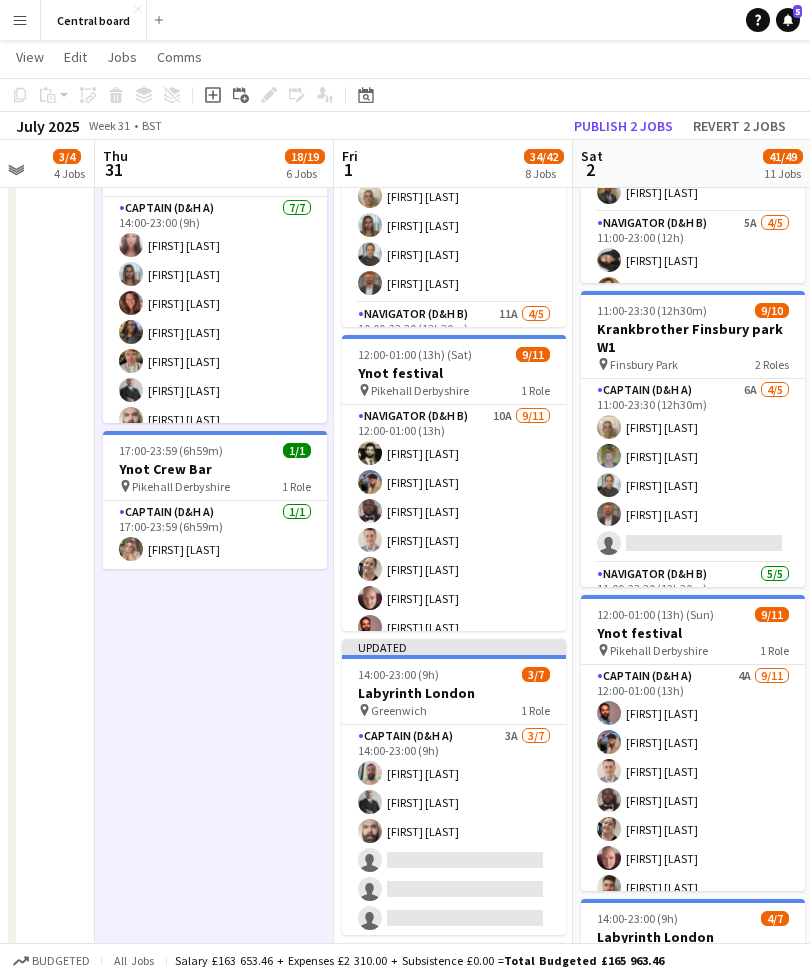 click on "Navigator (D&H B)   5A   4/7   14:00-23:00 (9h)
[FIRST] [LAST] [FIRST] [LAST] [FIRST] [LAST] [FIRST] [LAST]
single-neutral-actions
single-neutral-actions
single-neutral-actions" at bounding box center [693, 1090] 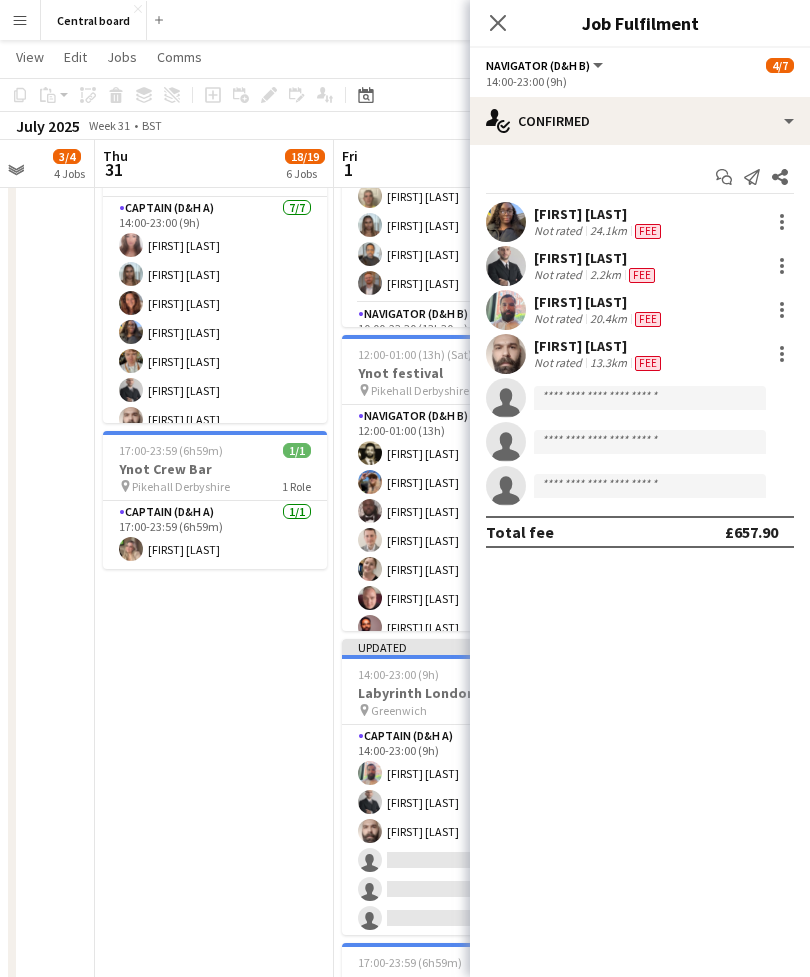 click at bounding box center (782, 216) 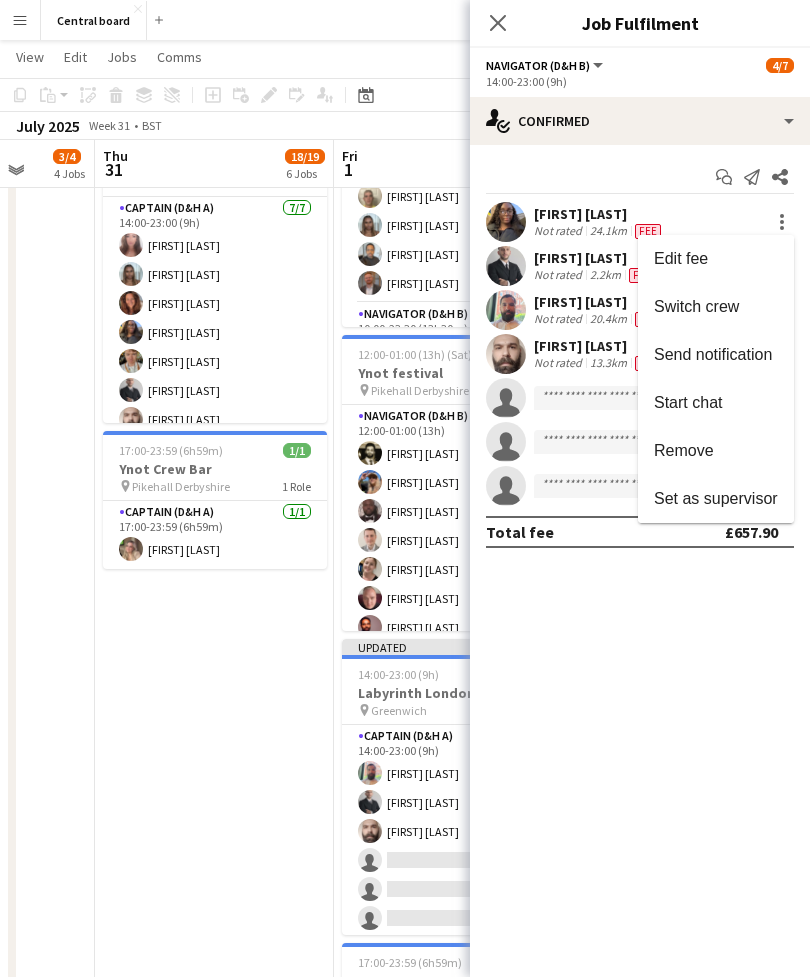 click on "Remove" at bounding box center [716, 451] 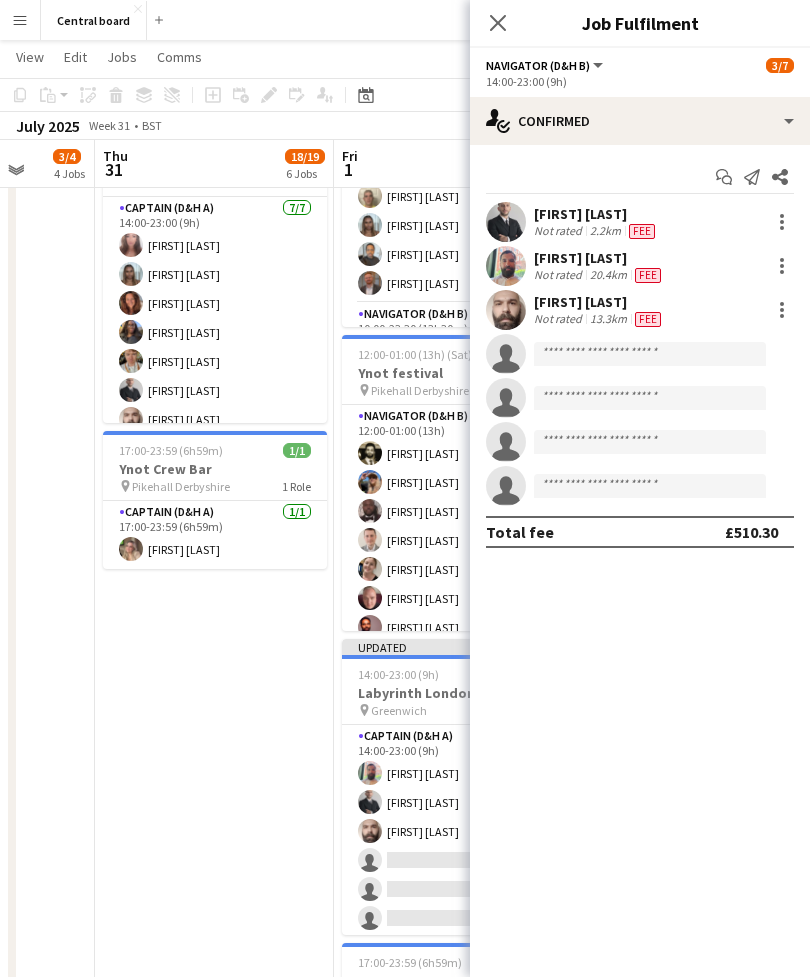 click on "08:00-17:00 (9h)    1/1   Ynot Ops   1 Role   Captain (D&H A)   1/1   08:00-17:00 (9h)
[FIRST] [LAST]     10:00-23:00 (13h)    0/1   EPOS assistant for London Event
pin
London   1 Role   Officer   2A   0/1   10:00-23:00 (13h)
single-neutral-actions
12:00-01:00 (13h) (Fri)   8/8   Ynot festival
pin
Pikehall Derbyshire   1 Role   Captain (D&H A)   8/8   12:00-01:00 (13h)
[FIRST] [LAST] [FIRST] [LAST] [FIRST] [LAST] [FIRST] [LAST] [FIRST] [LAST] [FIRST] [LAST] [FIRST] [LAST] [FIRST] [LAST]     14:00-23:00 (9h)    7/7   Labyrinth London
pin
Greenwich   1 Role   Captain (D&H A)   7/7   14:00-23:00 (9h)
[FIRST] [LAST] [FIRST] [LAST] [FIRST] [LAST] [FIRST] [LAST] [FIRST] [LAST] [FIRST] [LAST] [FIRST] [LAST]     17:00-23:59 (6h59m)    1/1   Ynot Crew Bar
pin
Pikehall Derbyshire   1 Role   Captain (D&H A)   1/1   17:00-23:59 (6h59m)" at bounding box center [214, 607] 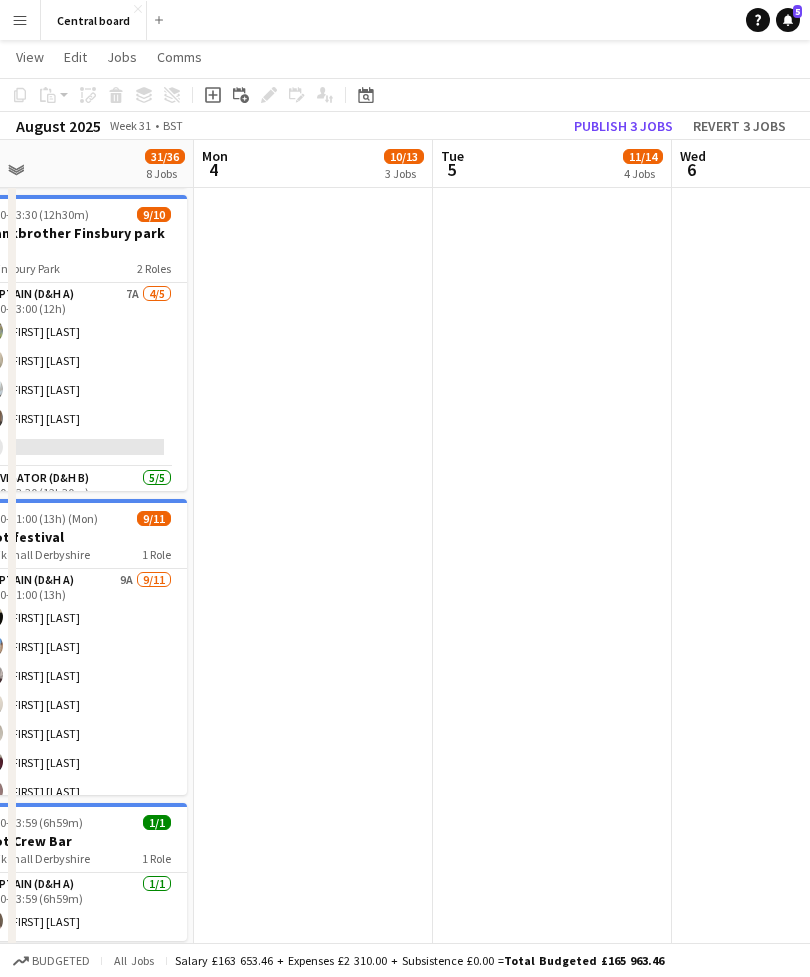 scroll, scrollTop: 0, scrollLeft: 423, axis: horizontal 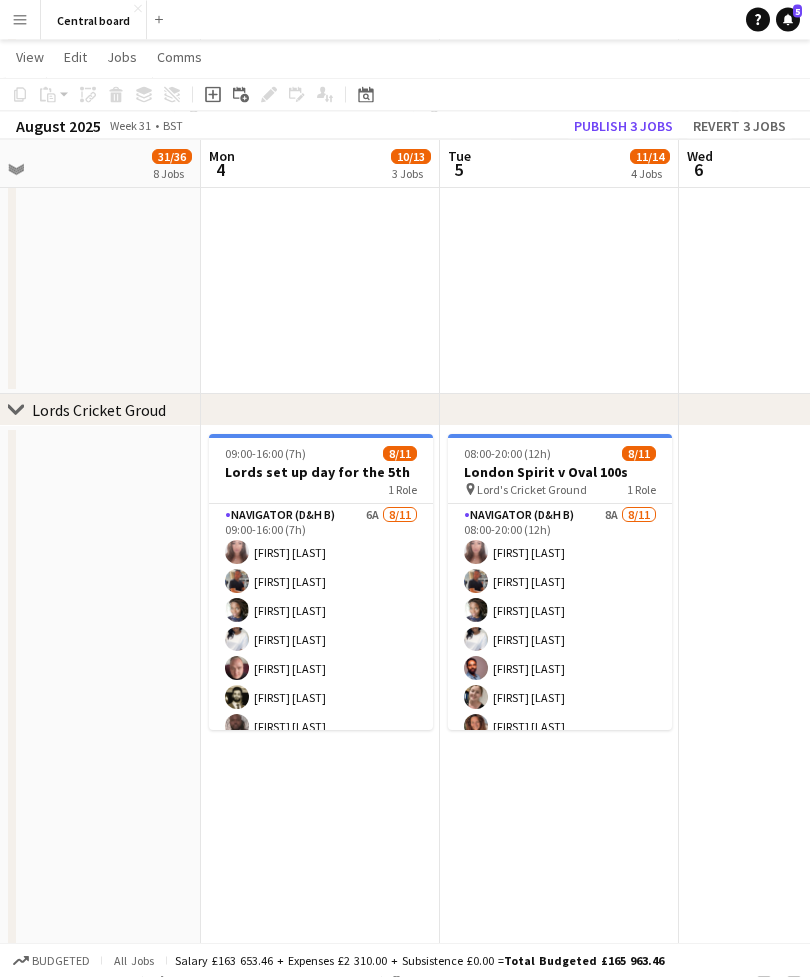 click on "Navigator (D&H B)   8A   8/11   08:00-20:00 (12h)
[FIRST] [LAST] [FIRST] [LAST] [FIRST] [LAST] [FIRST] [LAST] [FIRST] [LAST] [FIRST] [LAST] [FIRST] [LAST]
single-neutral-actions
single-neutral-actions
single-neutral-actions" at bounding box center (560, 684) 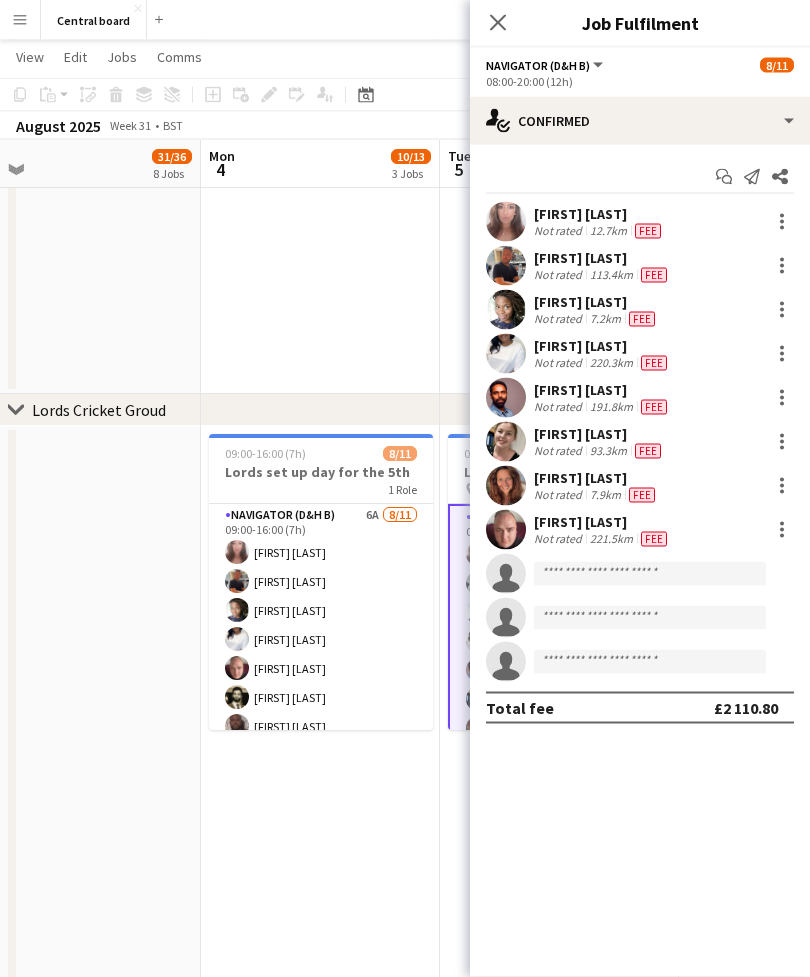 scroll, scrollTop: 2732, scrollLeft: 0, axis: vertical 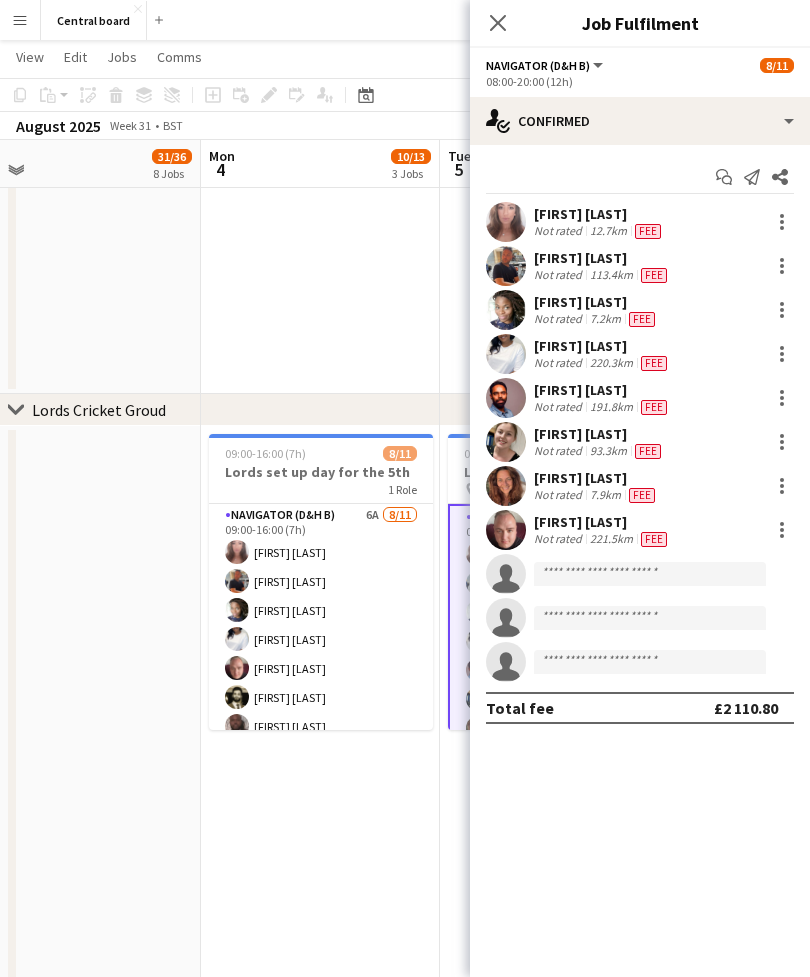click on "09:00-16:00 (7h)    8/11   Lords set up day for the 5th   1 Role   Navigator (D&H B)   6A   8/11   09:00-16:00 (7h)
[FIRST] [LAST] [FIRST] [LAST] [FIRST] [LAST] [FIRST] [LAST] [FIRST] [LAST] [FIRST] [LAST] [FIRST] [LAST] [FIRST] [LAST]
single-neutral-actions
single-neutral-actions
single-neutral-actions" at bounding box center [320, 750] 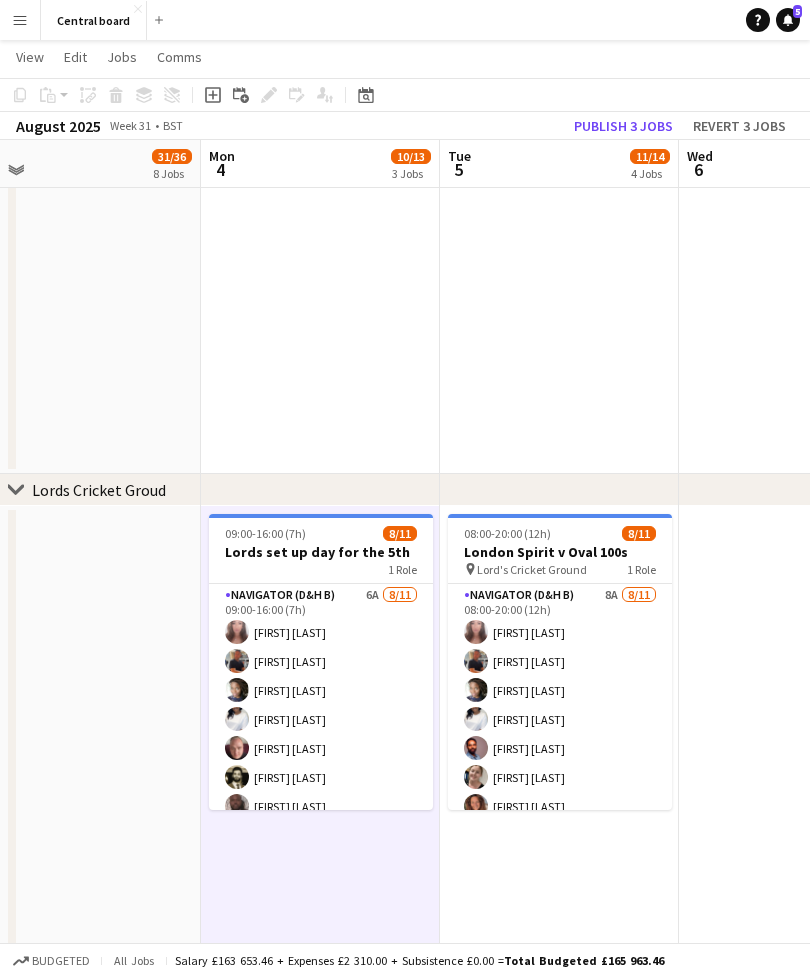 scroll, scrollTop: 2651, scrollLeft: 0, axis: vertical 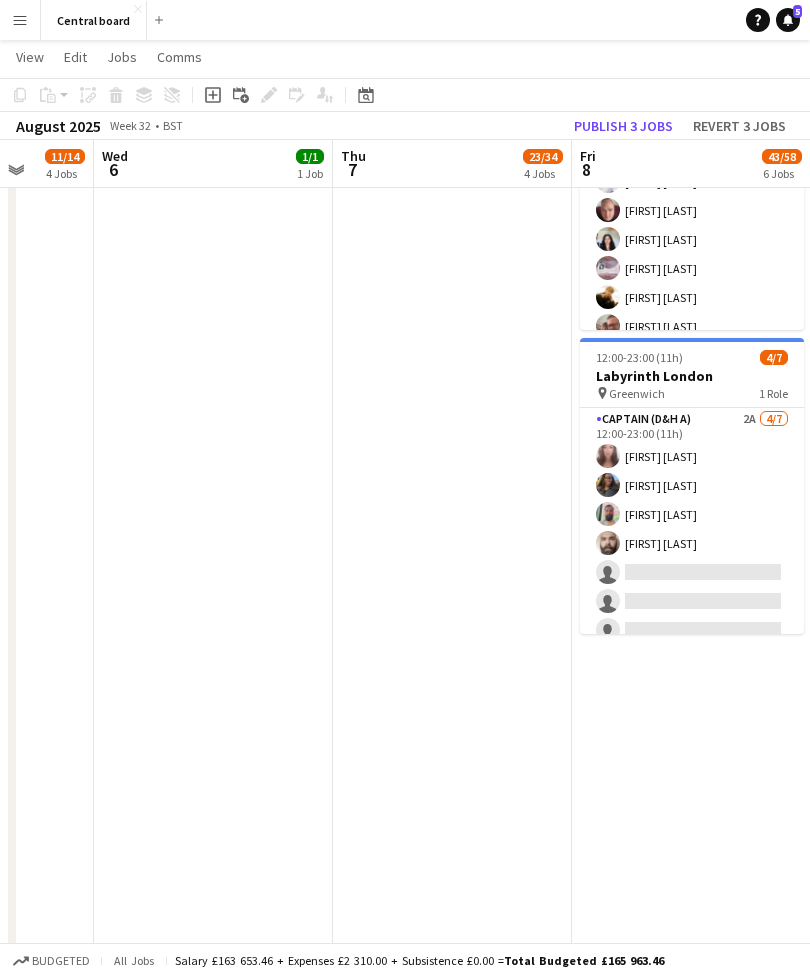 click on "Captain (D&H A)   2A   4/7   12:00-23:00 (11h)
[FIRST] [LAST] [FIRST] [LAST] [FIRST] [LAST] [FIRST] [LAST]
single-neutral-actions
single-neutral-actions
single-neutral-actions" at bounding box center [692, 529] 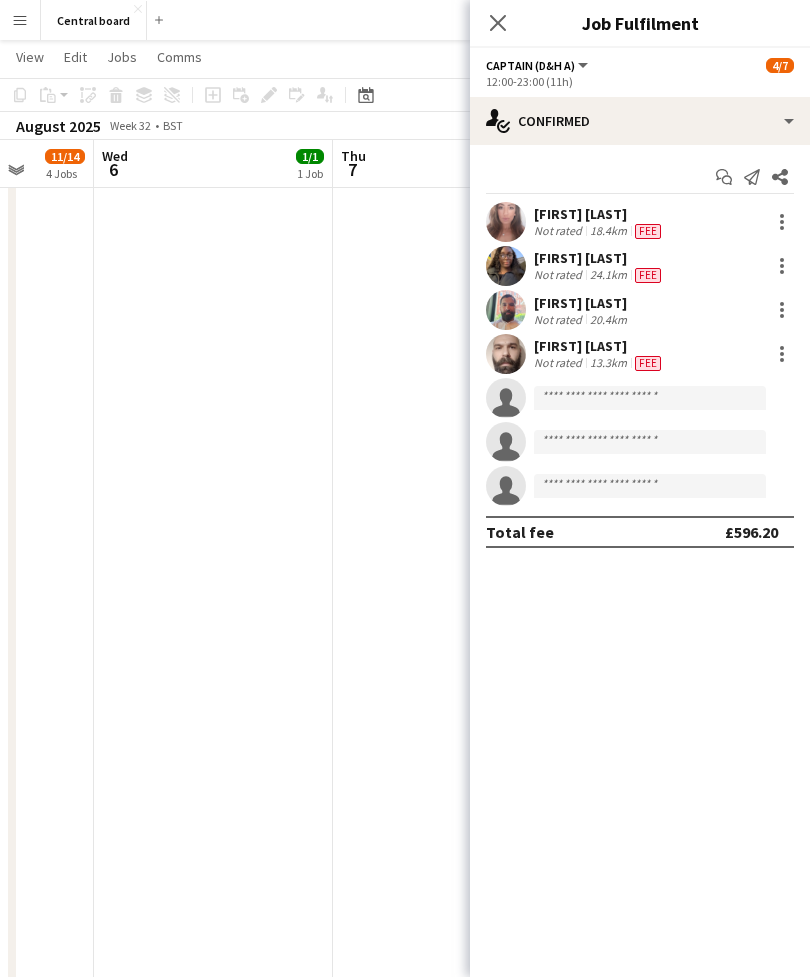 click at bounding box center [782, 266] 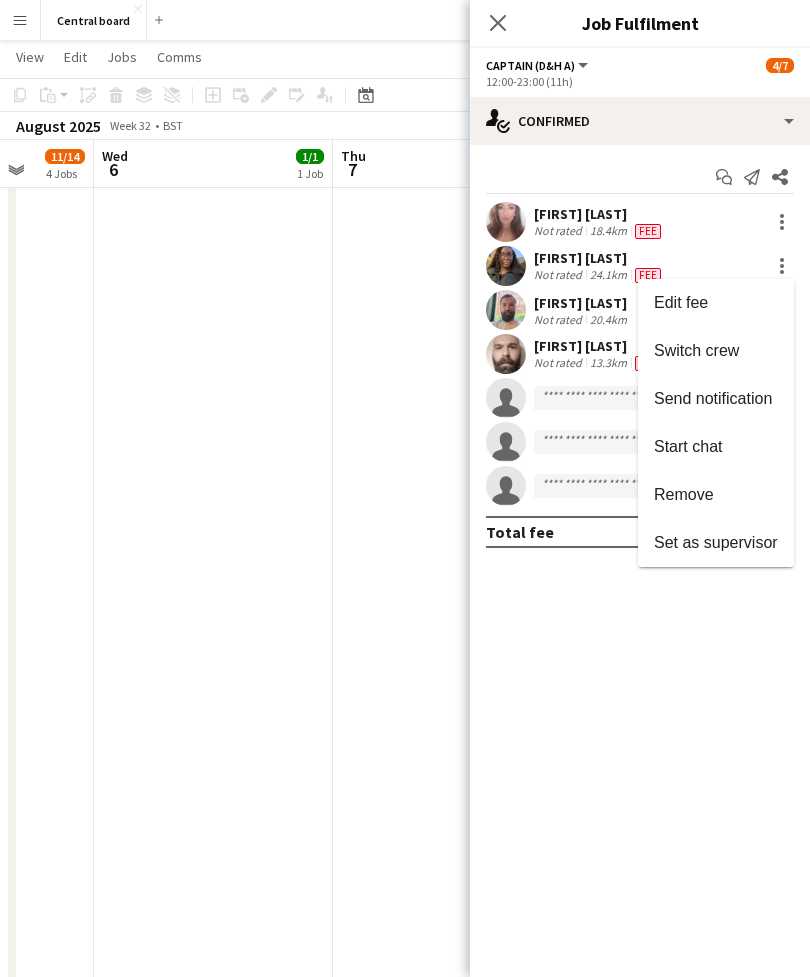 click on "Remove" at bounding box center (684, 494) 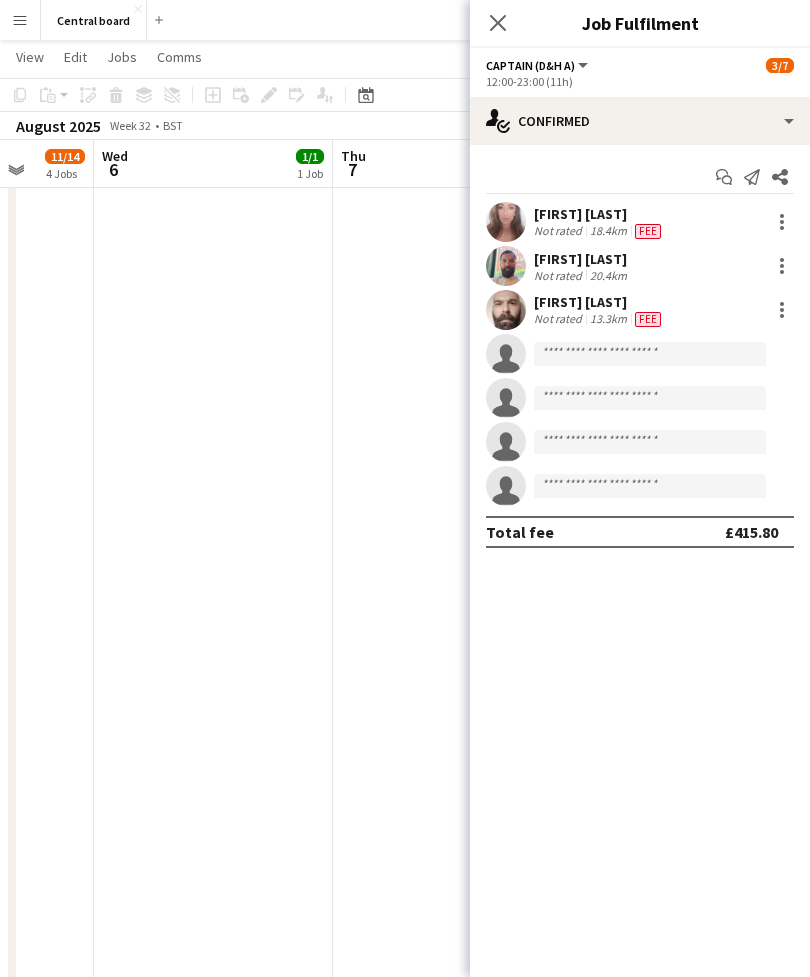 click on "10:00-23:00 (13h)    14/24   Boardmasters
pin
Newquay   1 Role   Navigator (D&H B)   6A   14/24   10:00-23:00 (13h)
[FIRST] [LAST] [FIRST] [LAST] [FIRST] [LAST] [FIRST] [LAST] [FIRST] [LAST] [FIRST] [LAST] [FIRST] [LAST] [FIRST] [LAST] [FIRST] [LAST] [FIRST] [LAST]
single-neutral-actions
single-neutral-actions
single-neutral-actions
single-neutral-actions
single-neutral-actions
single-neutral-actions
single-neutral-actions
single-neutral-actions
single-neutral-actions
single-neutral-actions
single-neutral-actions
10:00-23:00 (13h)    0/1   EPOS assistant for London Event
pin" at bounding box center [452, 356] 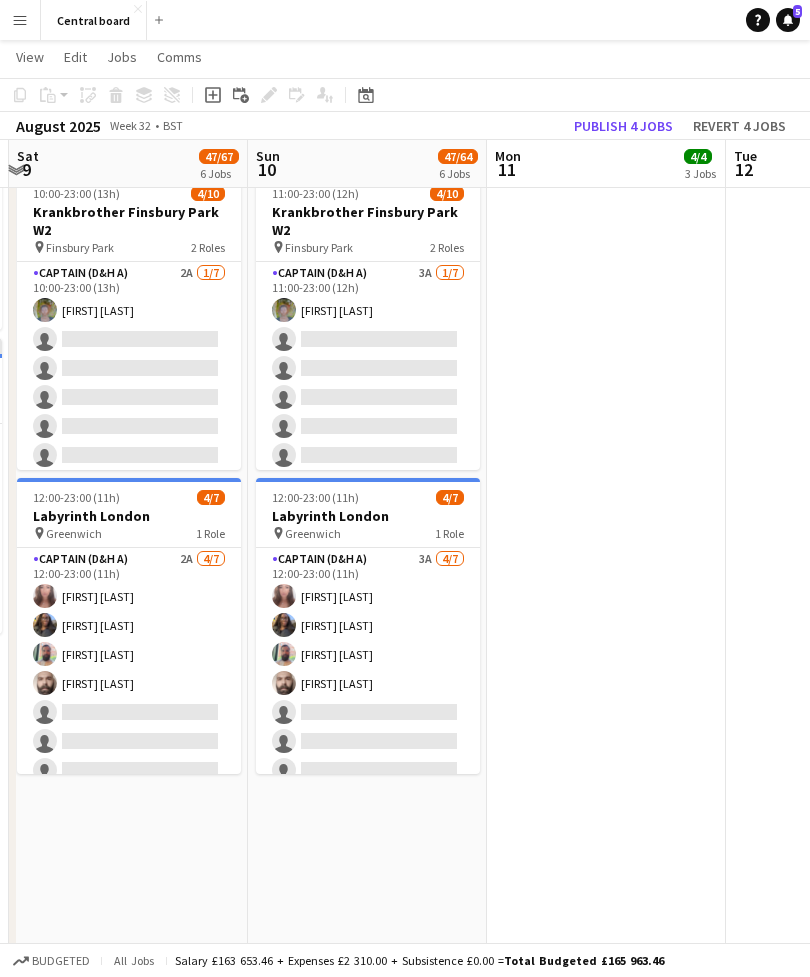 scroll, scrollTop: 0, scrollLeft: 708, axis: horizontal 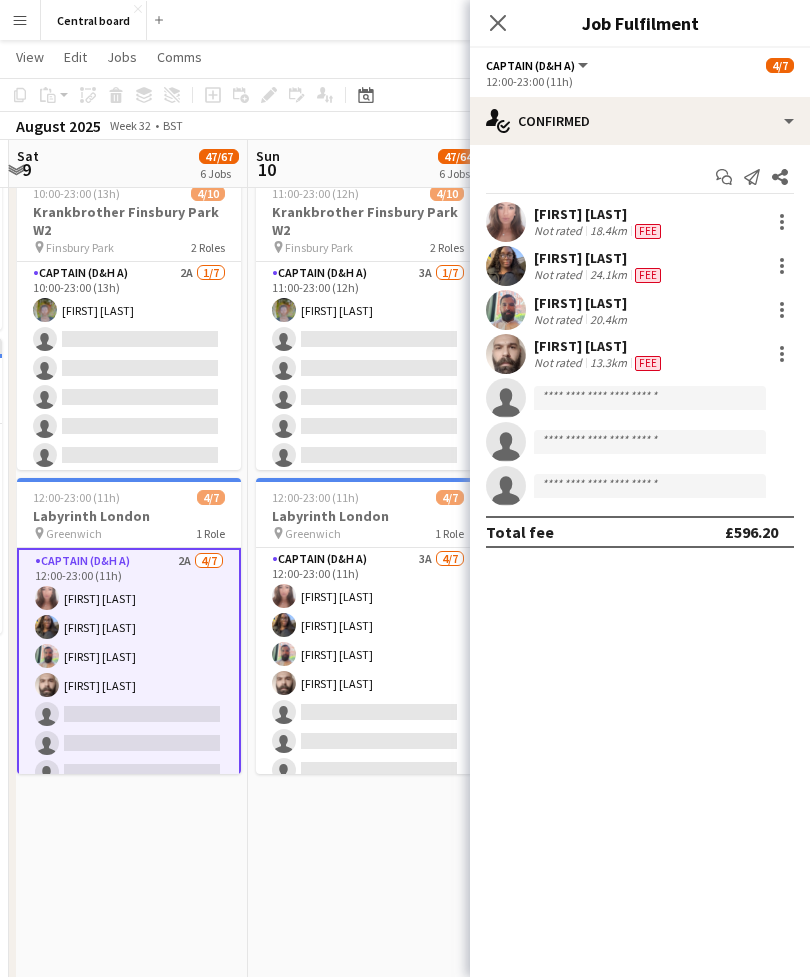 click at bounding box center [782, 266] 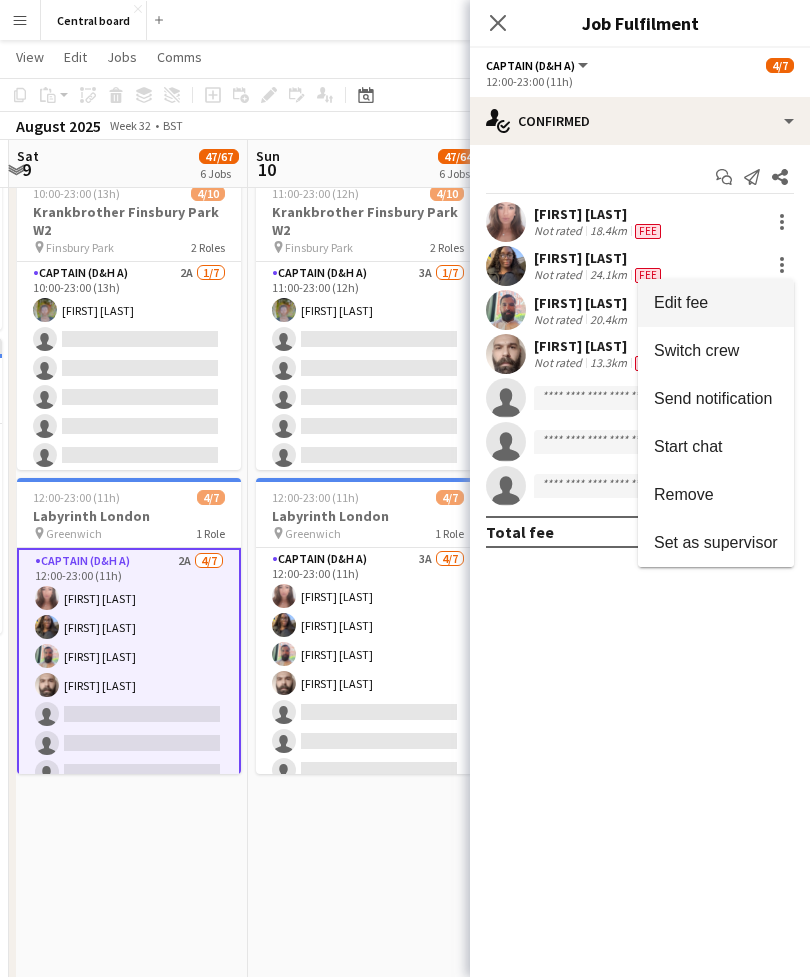 click on "Remove" at bounding box center (684, 494) 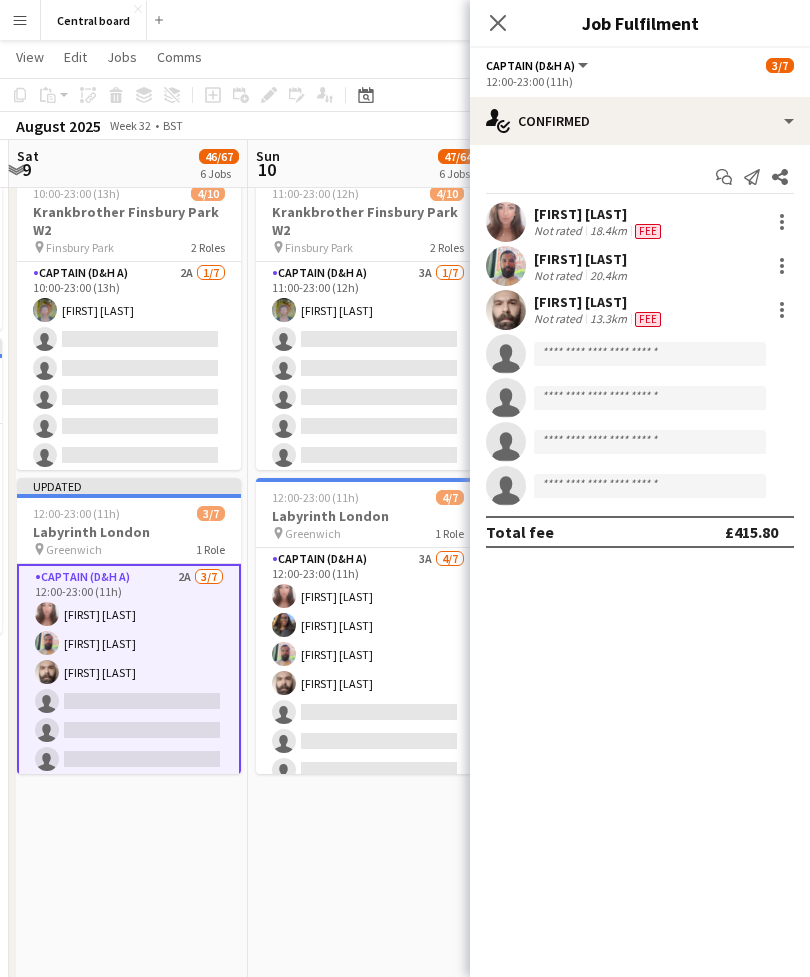 click on "Captain (D&H A)   3A   4/7   12:00-23:00 (11h)
[FIRST] [LAST] [FIRST] [LAST] [FIRST] [LAST] [FIRST] [LAST]
single-neutral-actions
single-neutral-actions
single-neutral-actions" at bounding box center [368, 669] 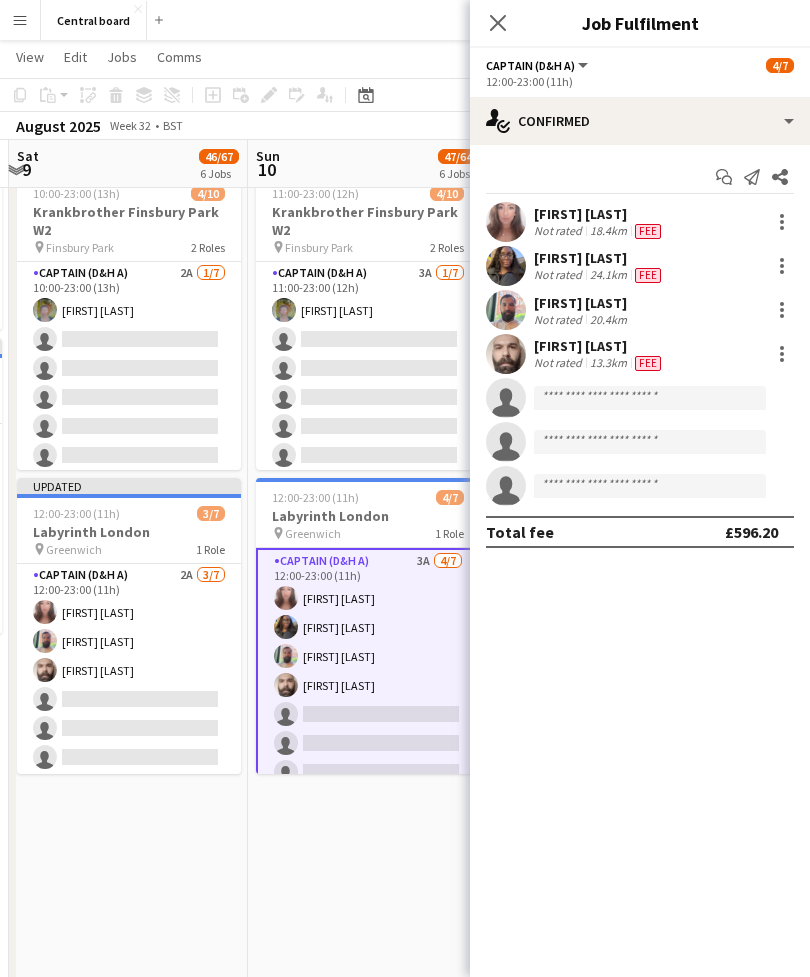 click at bounding box center [782, 266] 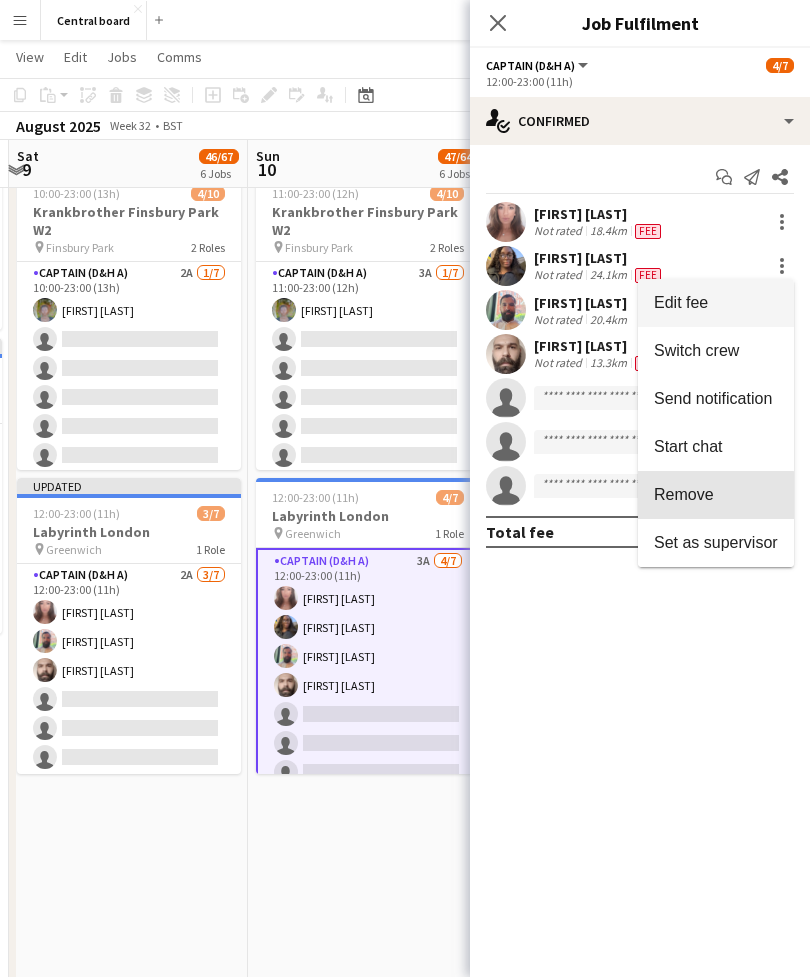 click on "Remove" at bounding box center [684, 494] 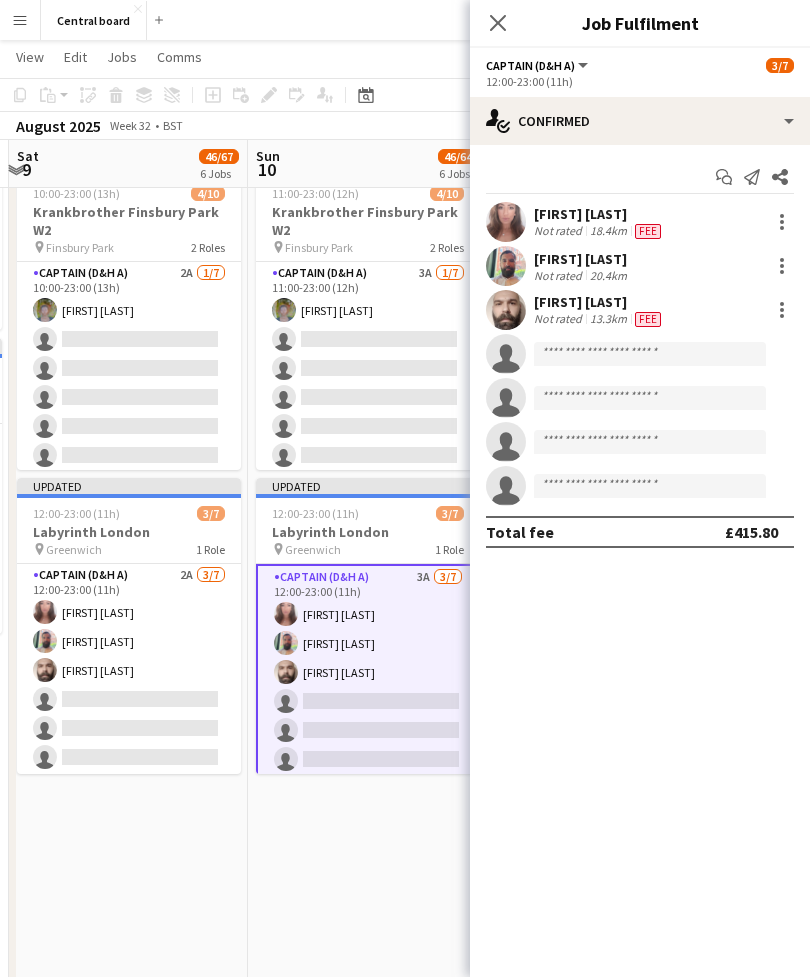 click on "10:00-23:00 (13h)    17/19   Boardmasters
pin
Newquay   1 Role   Navigator (D&H B)   6A   17/19   10:00-23:00 (13h)
[FIRST] [LAST] [FIRST] [LAST] [FIRST] [LAST] [FIRST] [LAST] [FIRST] [LAST] [FIRST] [LAST] [FIRST] [LAST] [FIRST] [LAST] [FIRST] [LAST] [FIRST] [LAST] [FIRST] [LAST]
single-neutral-actions
single-neutral-actions
10:00-01:00 (15h) (Mon)   15/21   Houghton
pin
Houghton Hall   2 Roles   Captain (D&H A)   2A   7/13   10:00-01:00 (15h)
[FIRST] [LAST] [FIRST] [LAST] [FIRST] [LAST] [FIRST] [LAST] [FIRST] [LAST] [FIRST] [LAST] [FIRST] [LAST]
single-neutral-actions
single-neutral-actions
single-neutral-actions
single-neutral-actions" at bounding box center (367, 356) 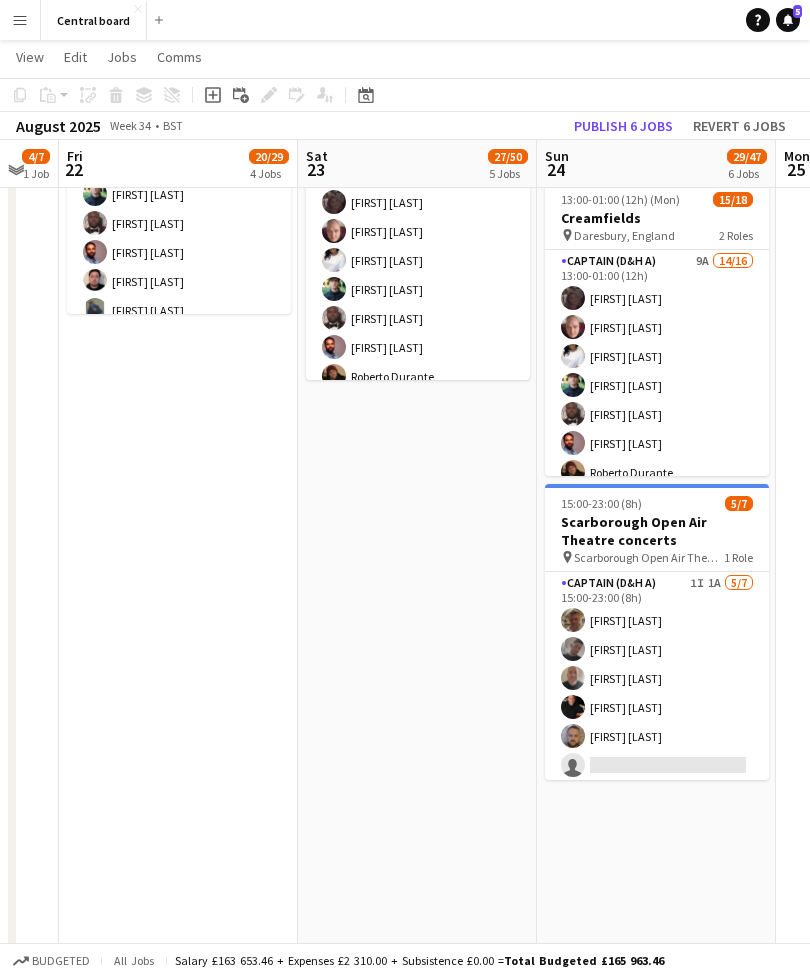 scroll, scrollTop: 0, scrollLeft: 900, axis: horizontal 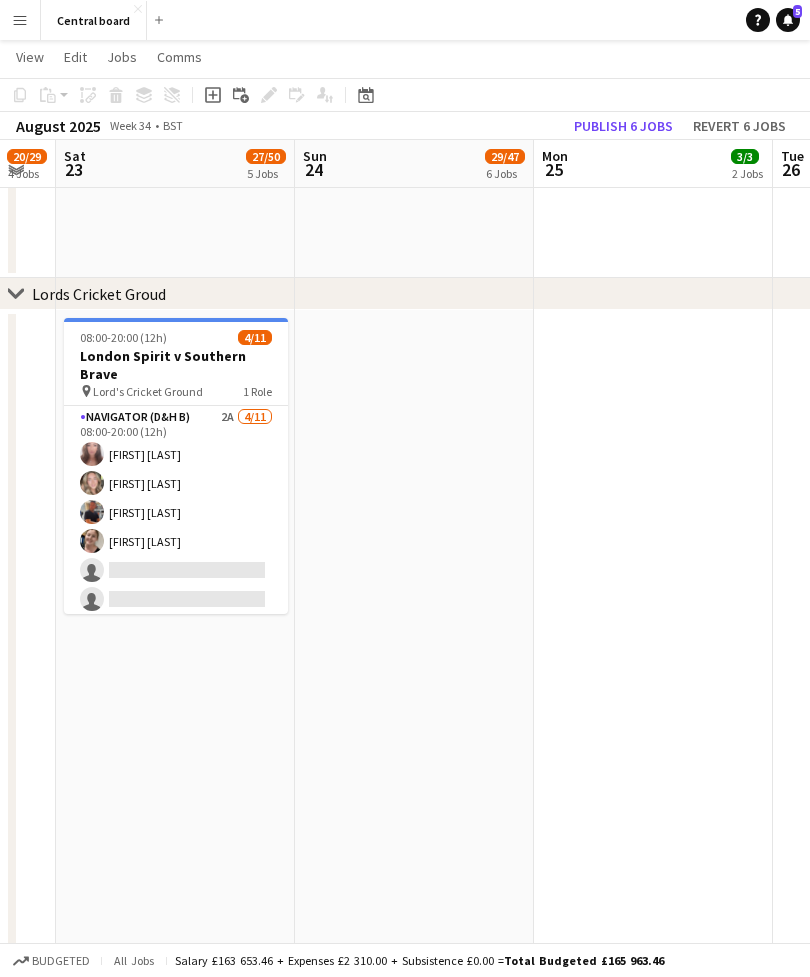 click on "Publish 6 jobs" 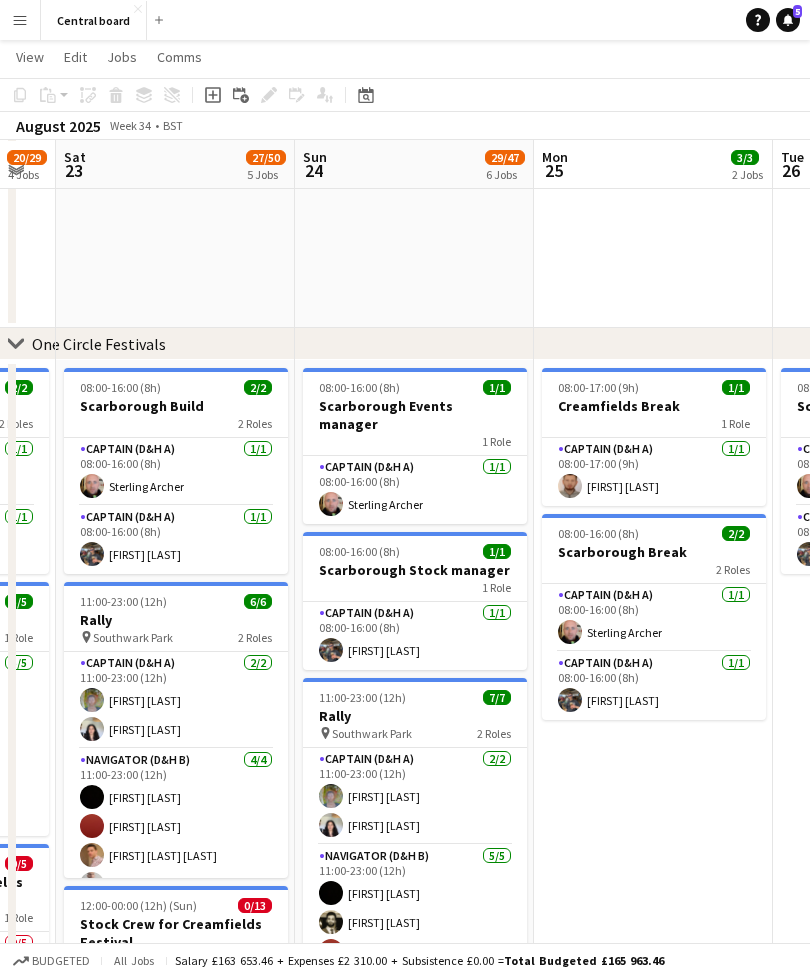 scroll, scrollTop: 560, scrollLeft: 0, axis: vertical 